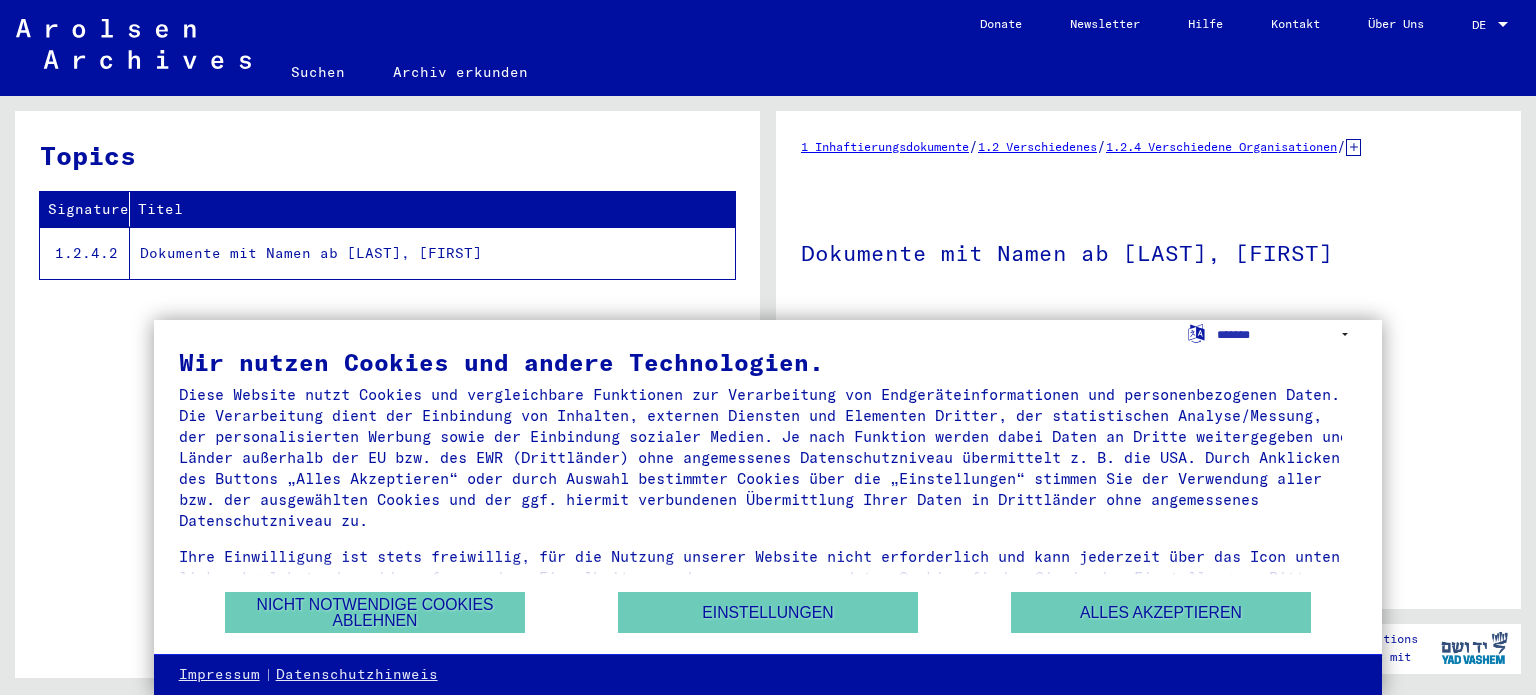 scroll, scrollTop: 0, scrollLeft: 0, axis: both 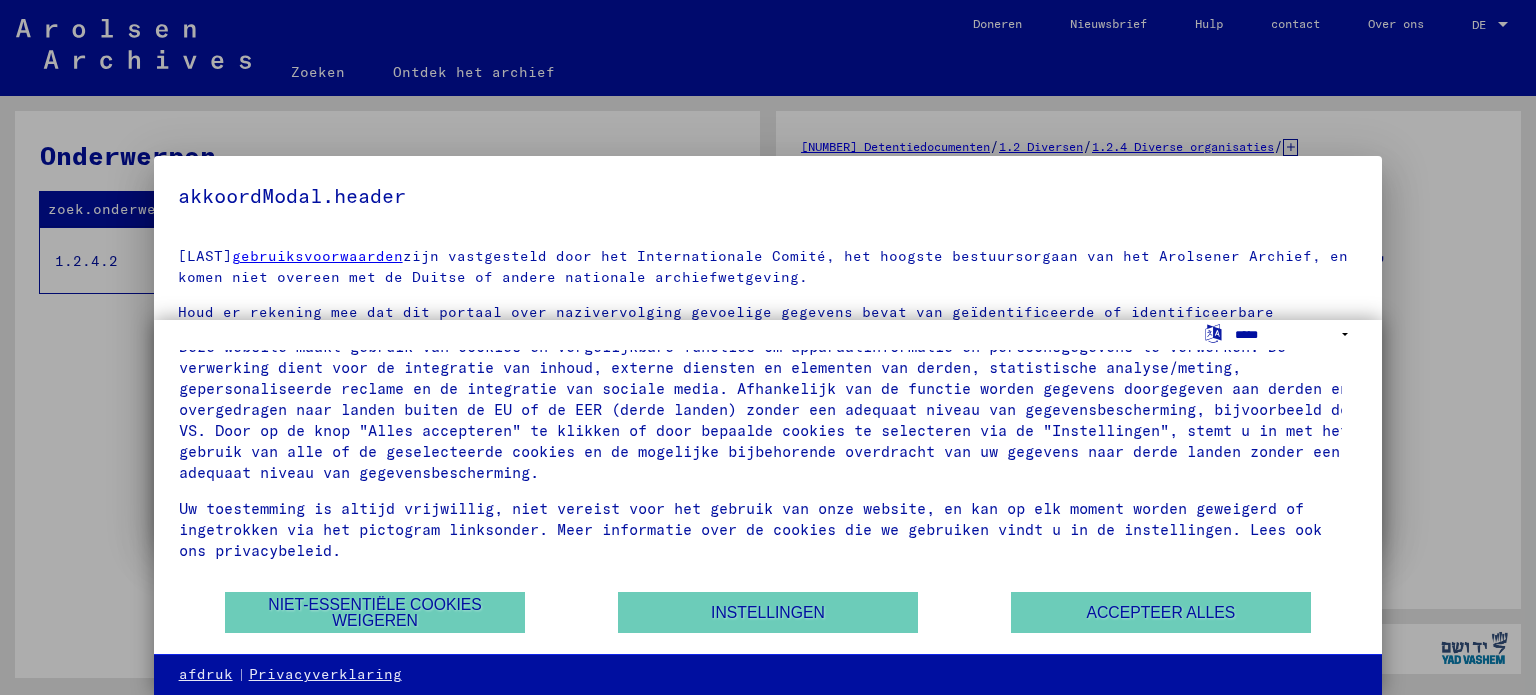 click on "**********" at bounding box center [1296, 334] 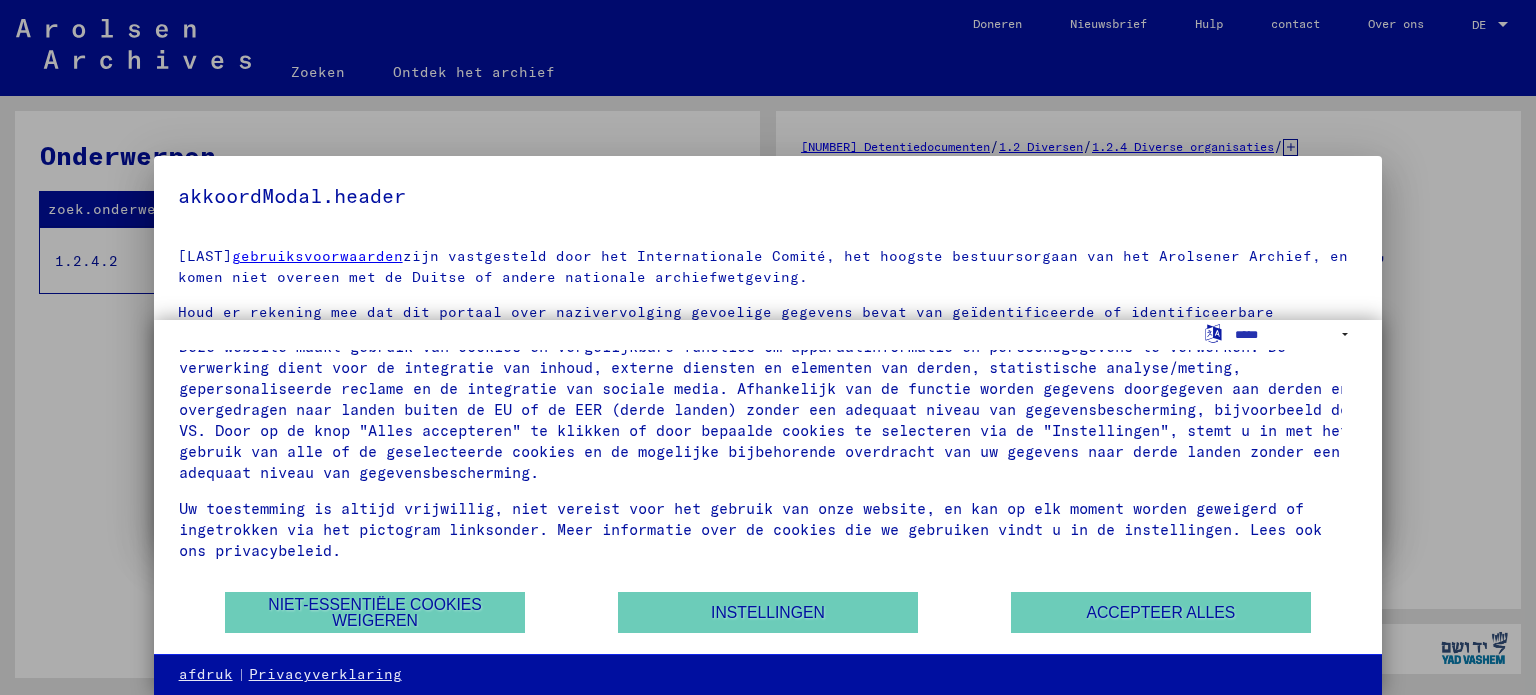 click at bounding box center (768, 347) 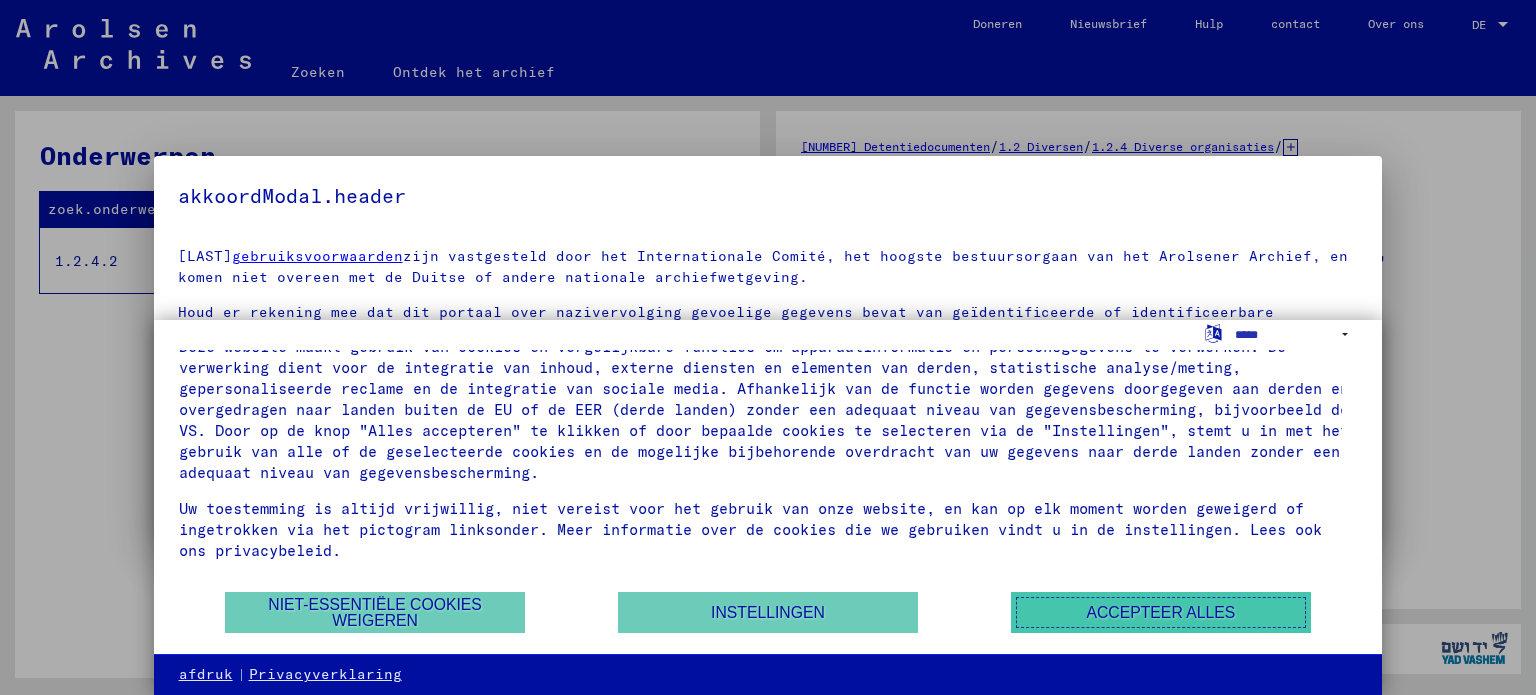 click on "Accepteer alles" at bounding box center (1161, 612) 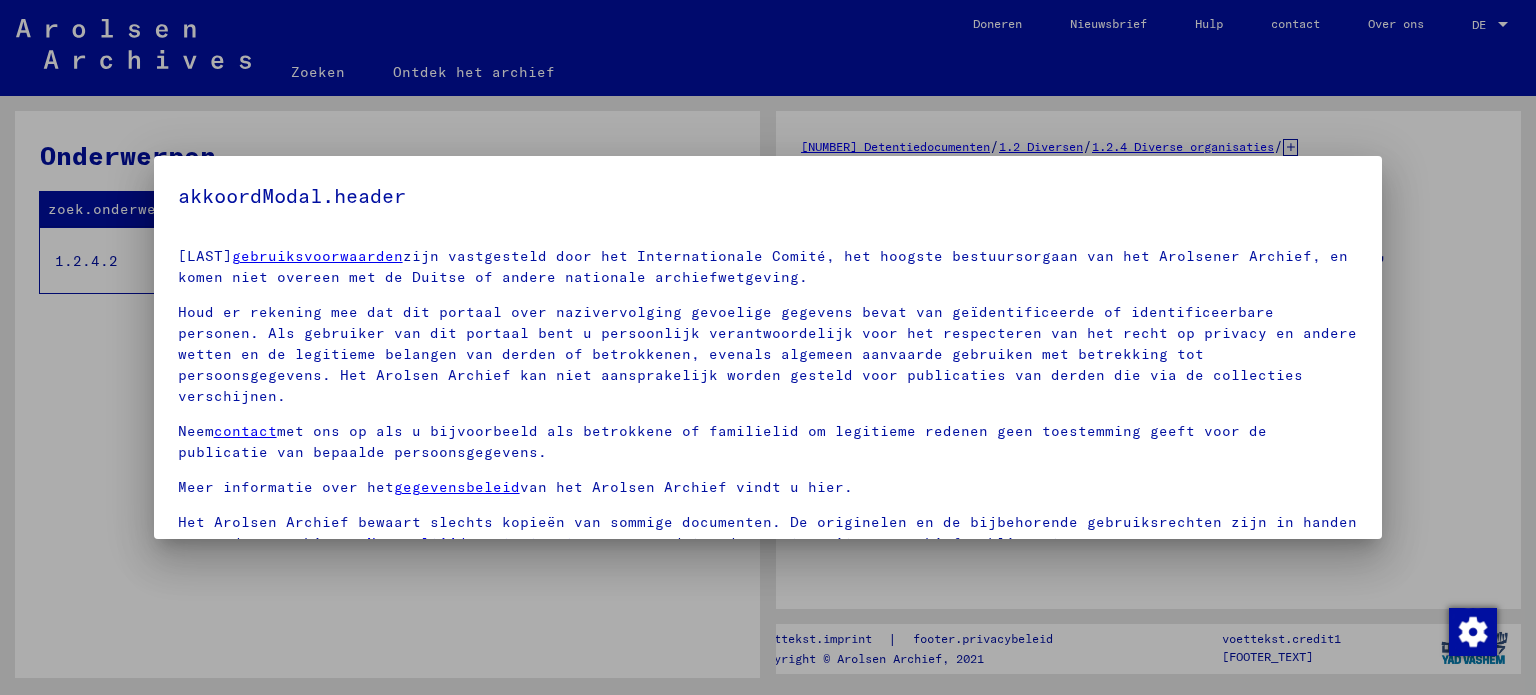 scroll, scrollTop: 70, scrollLeft: 0, axis: vertical 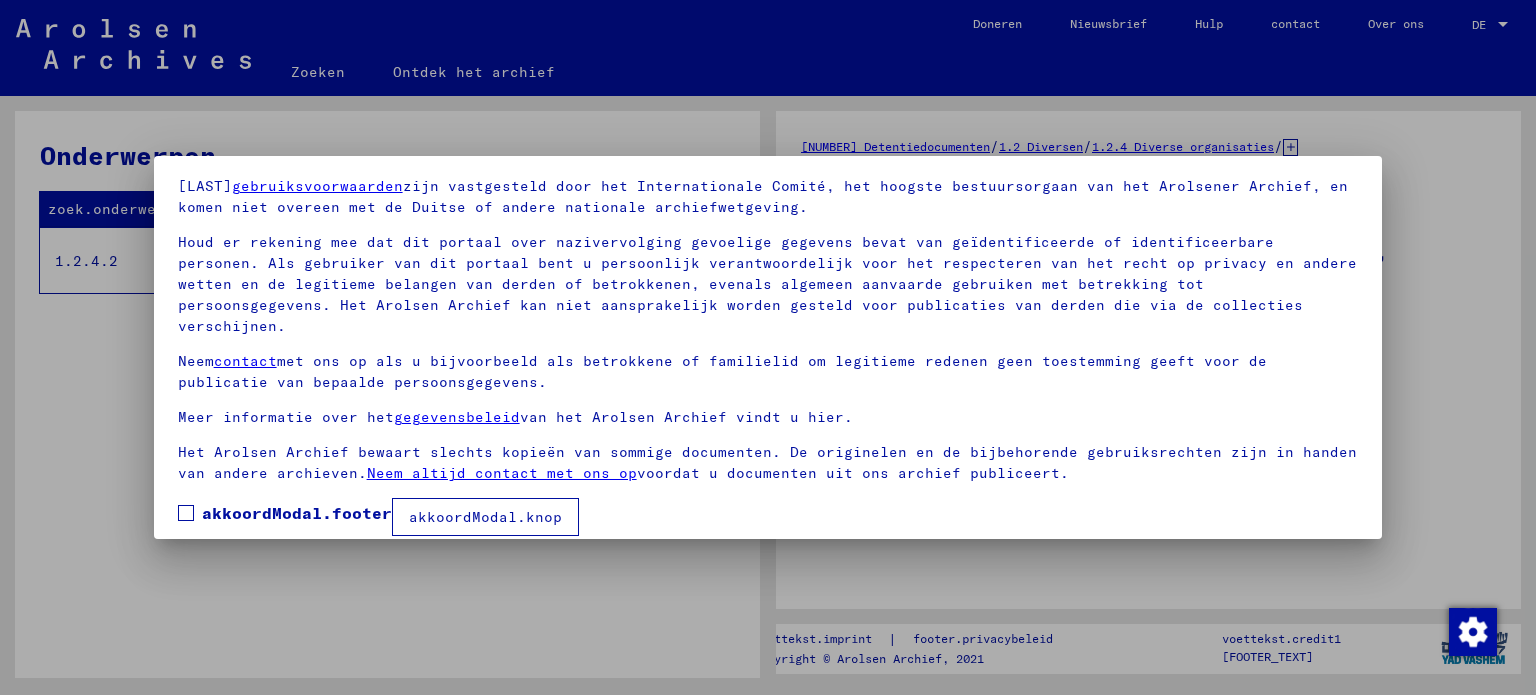 click on "akkoordModal.footer" at bounding box center (285, 513) 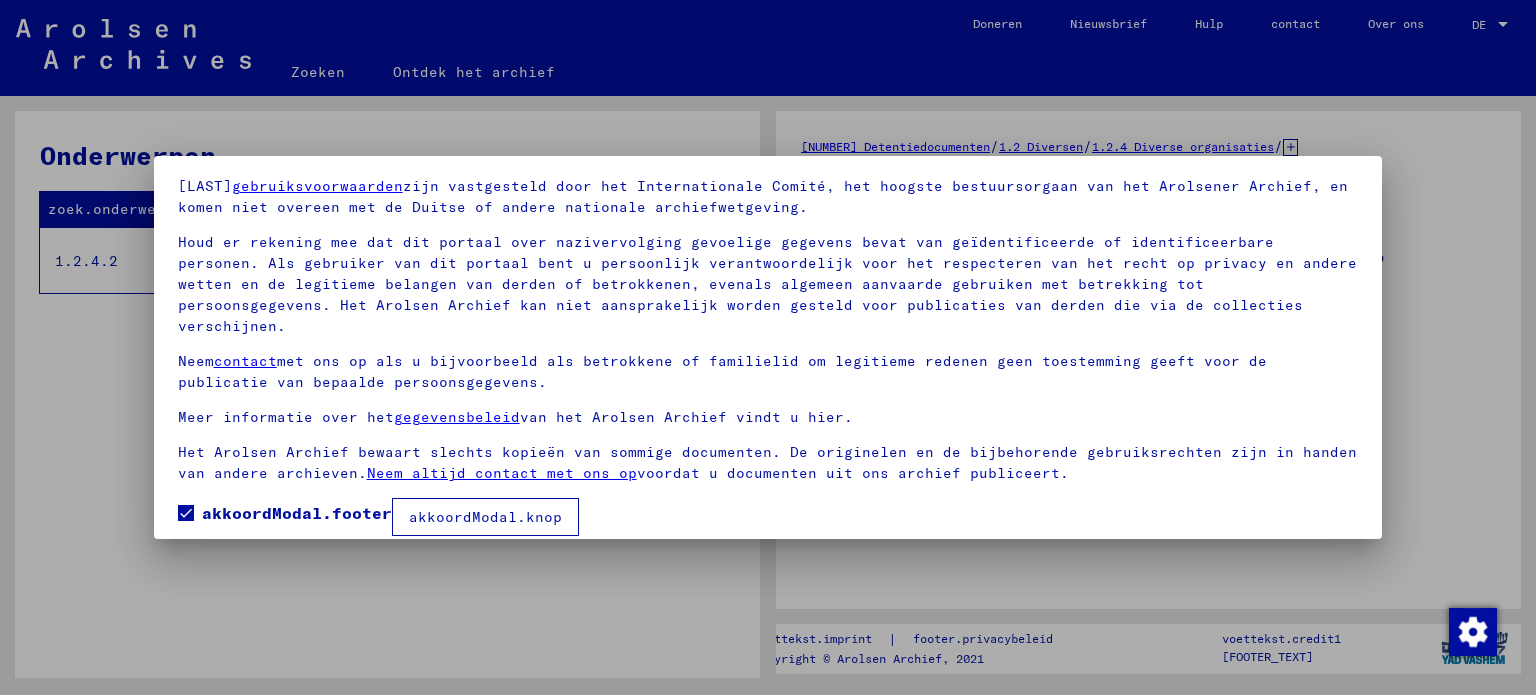 click on "akkoordModal.knop" at bounding box center (485, 517) 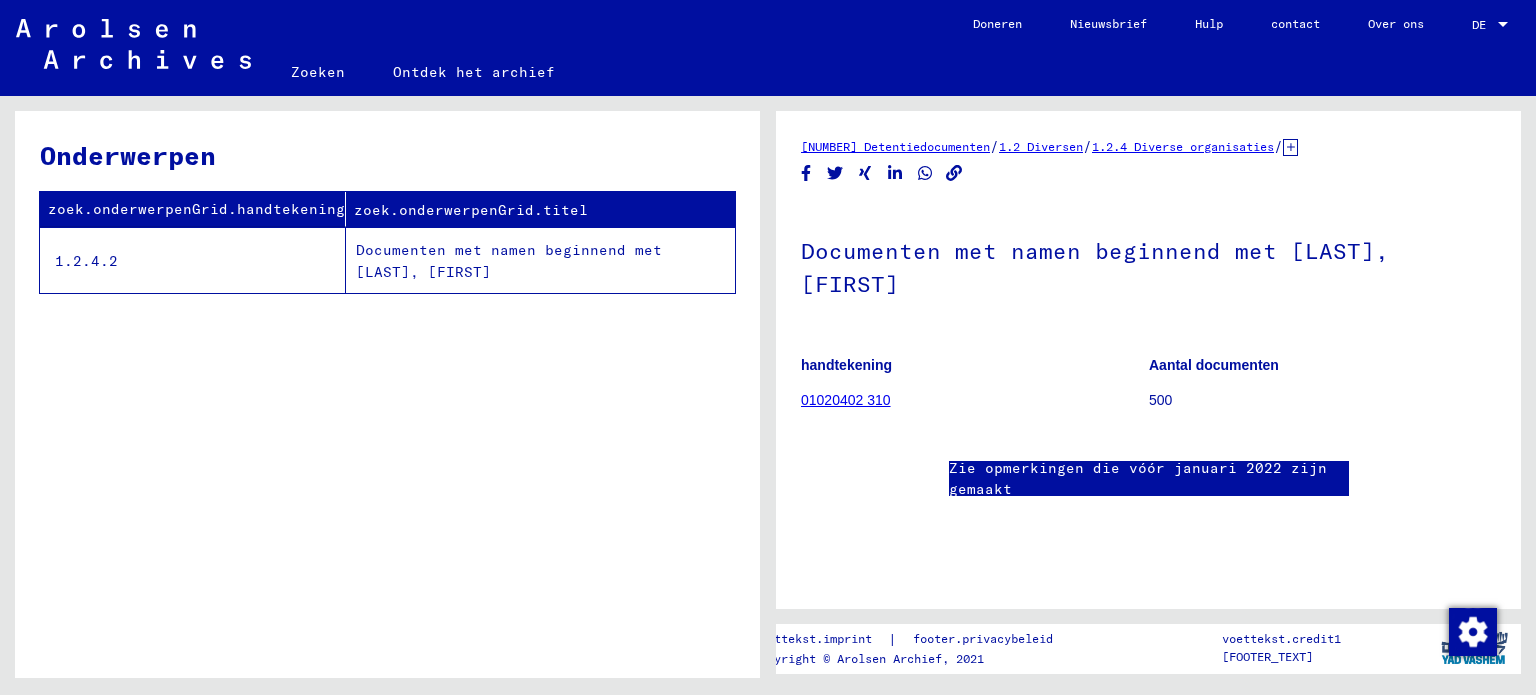 scroll, scrollTop: 353, scrollLeft: 0, axis: vertical 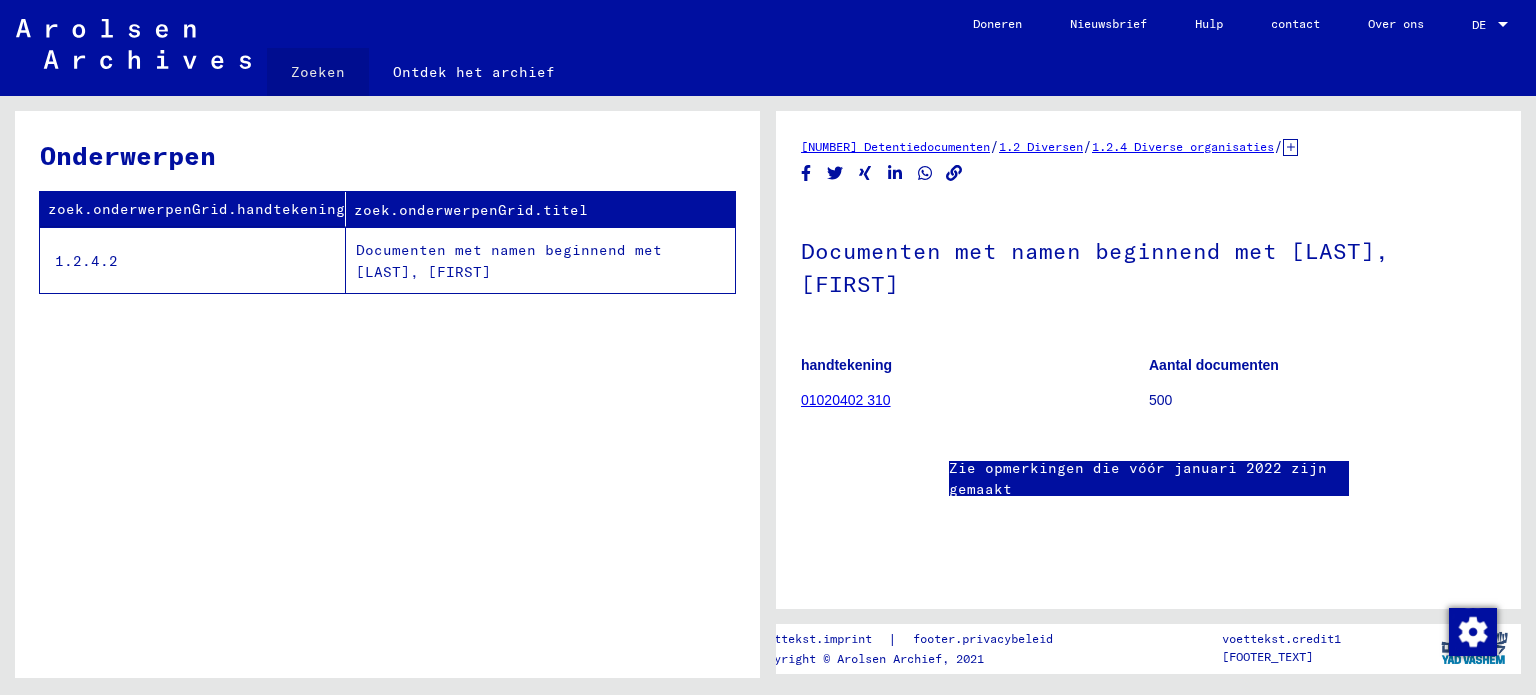click on "Zoeken" at bounding box center [318, 72] 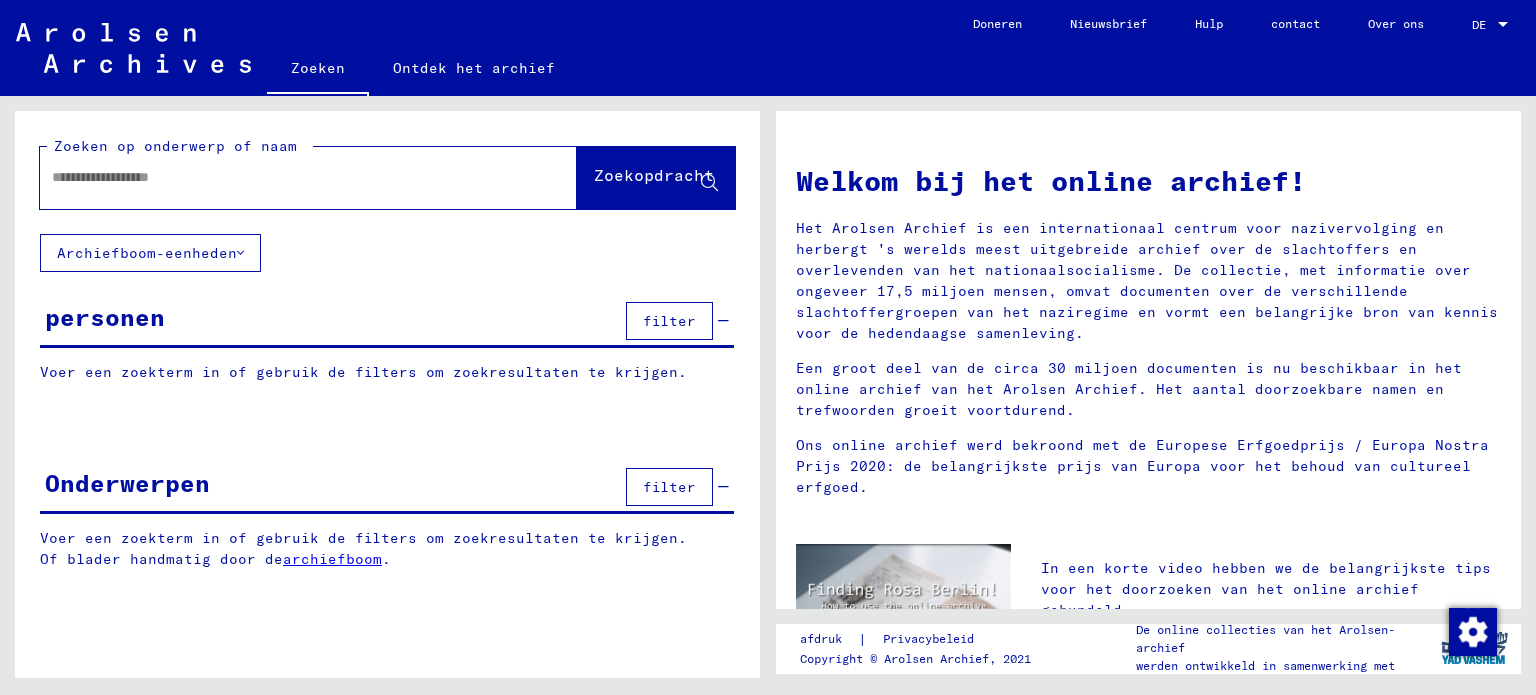 click at bounding box center (284, 177) 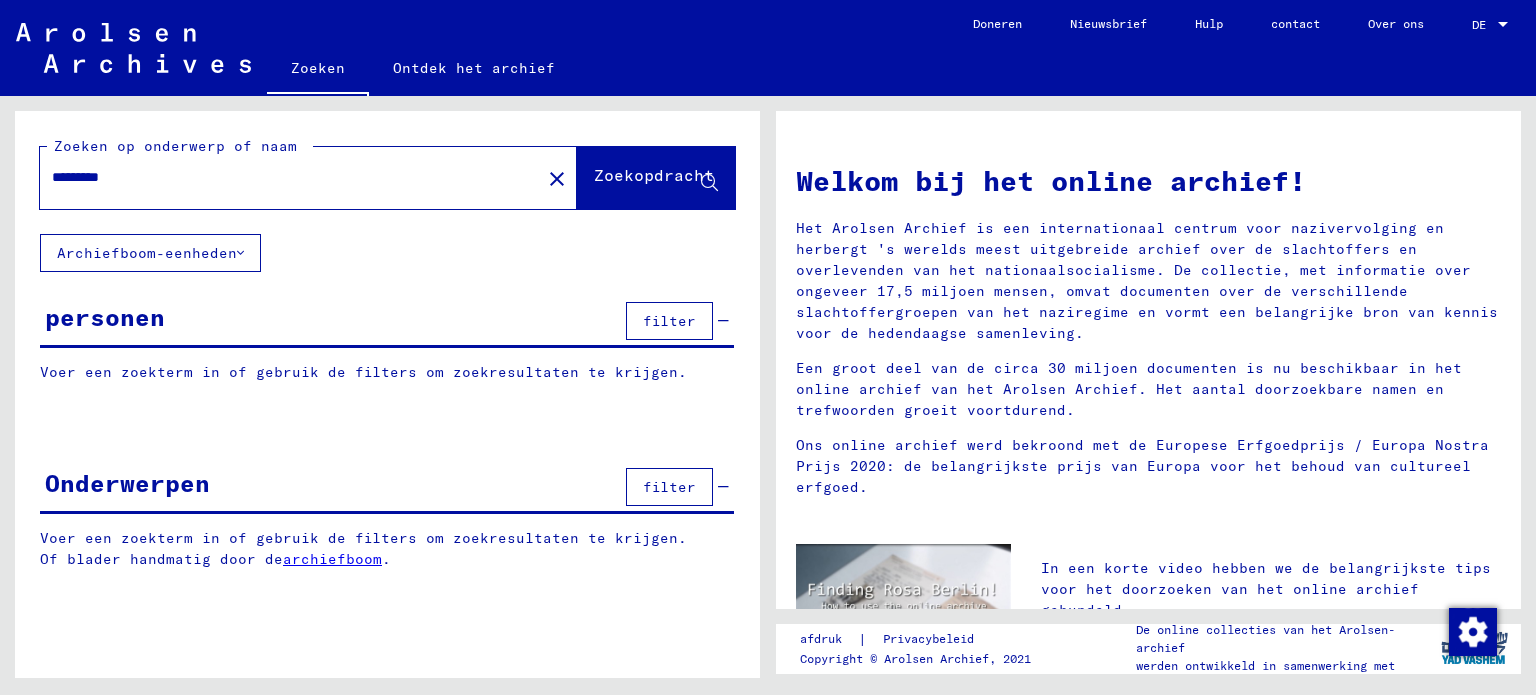 click on "Zoekopdracht" at bounding box center (654, 175) 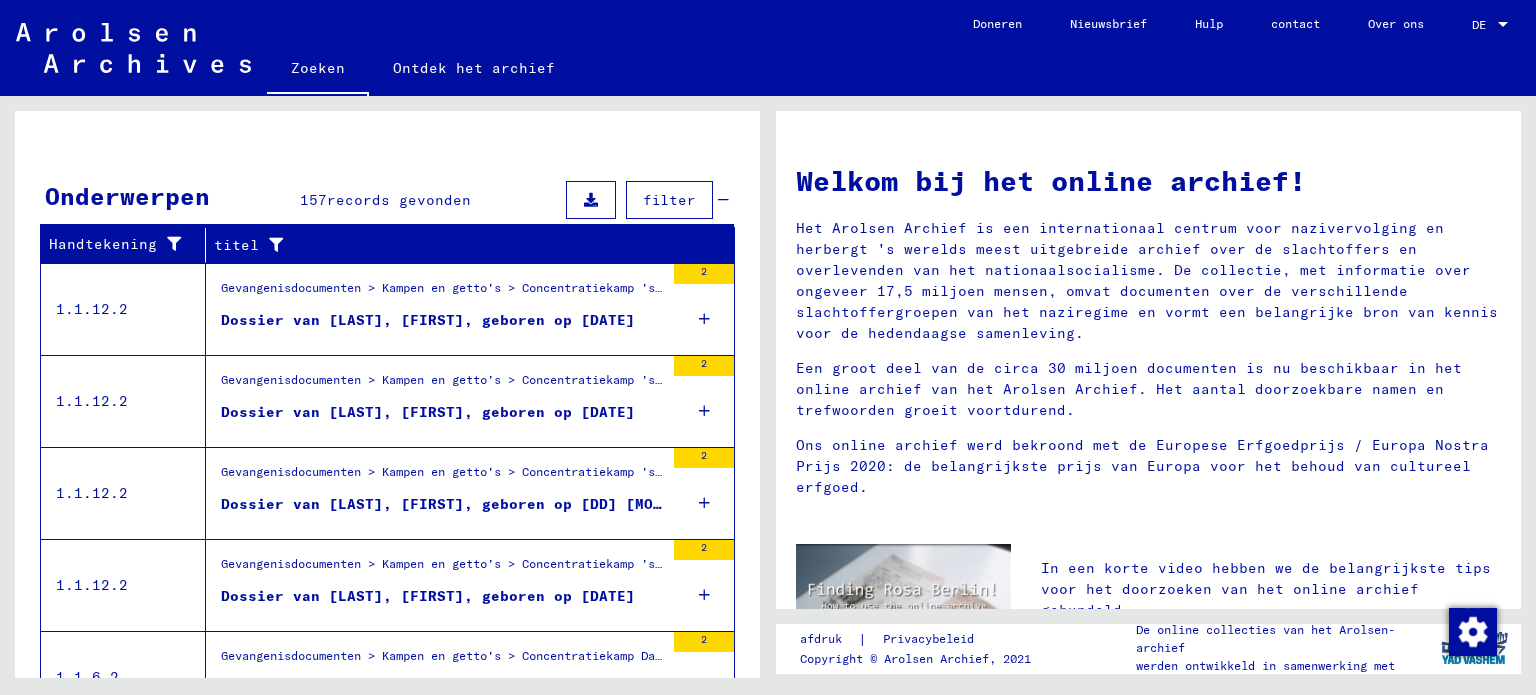 scroll, scrollTop: 399, scrollLeft: 0, axis: vertical 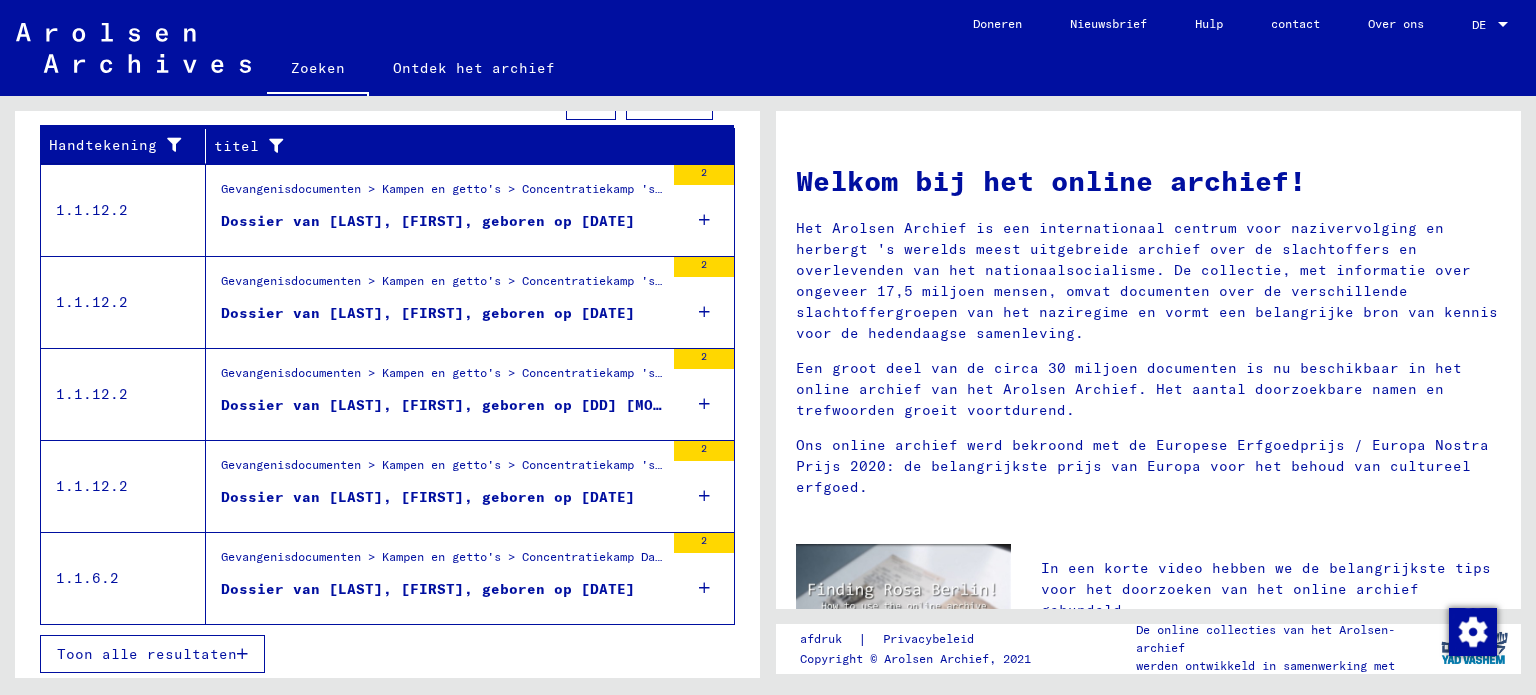 click on "Dossier van [LAST], [FIRST], geboren op [DATE]" at bounding box center [428, 221] 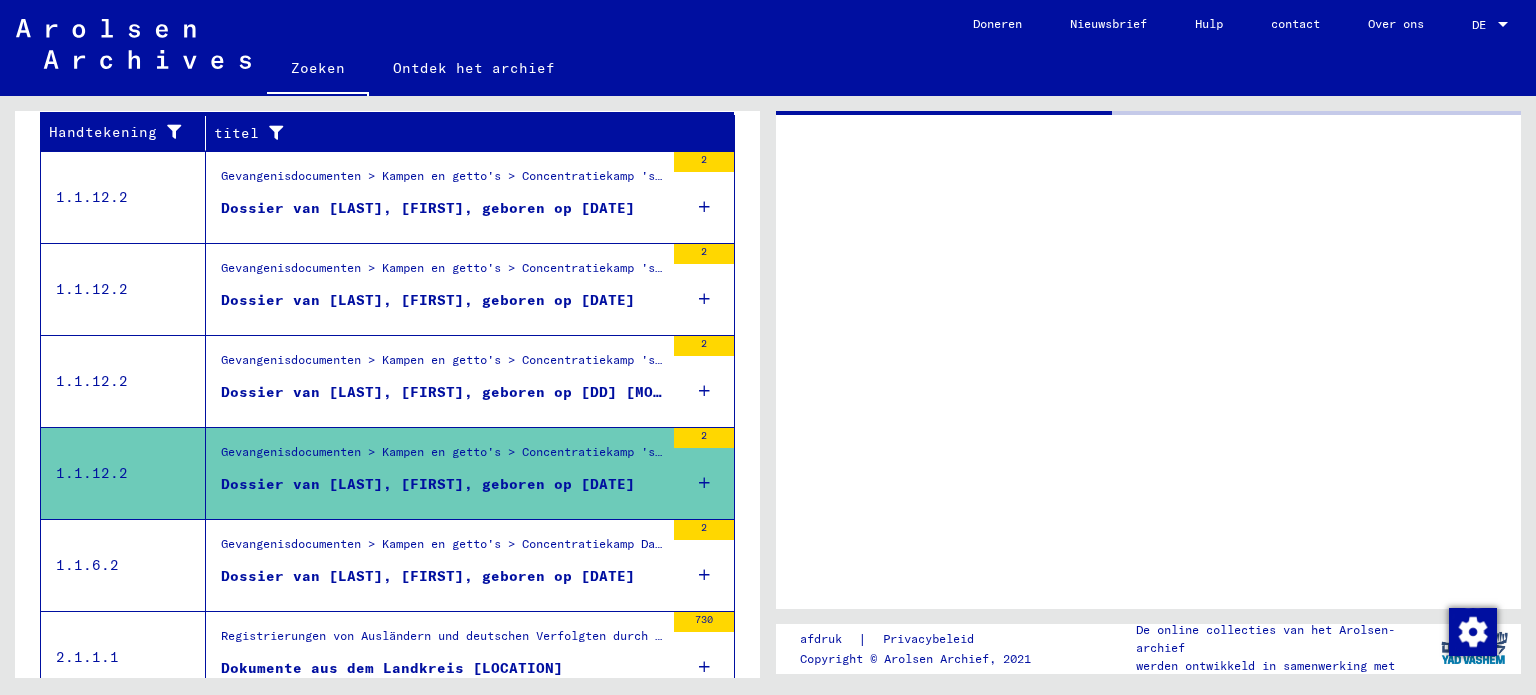 scroll, scrollTop: 337, scrollLeft: 0, axis: vertical 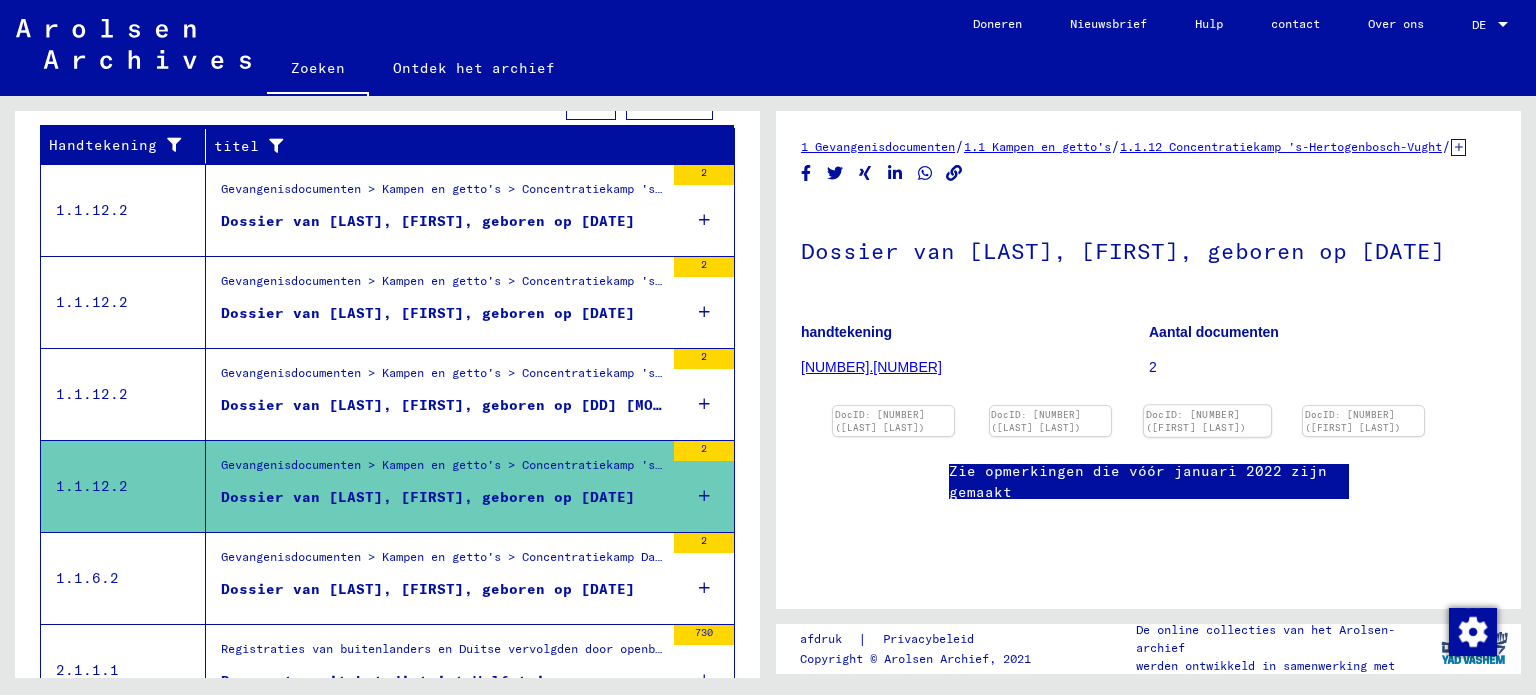 click at bounding box center [893, 406] 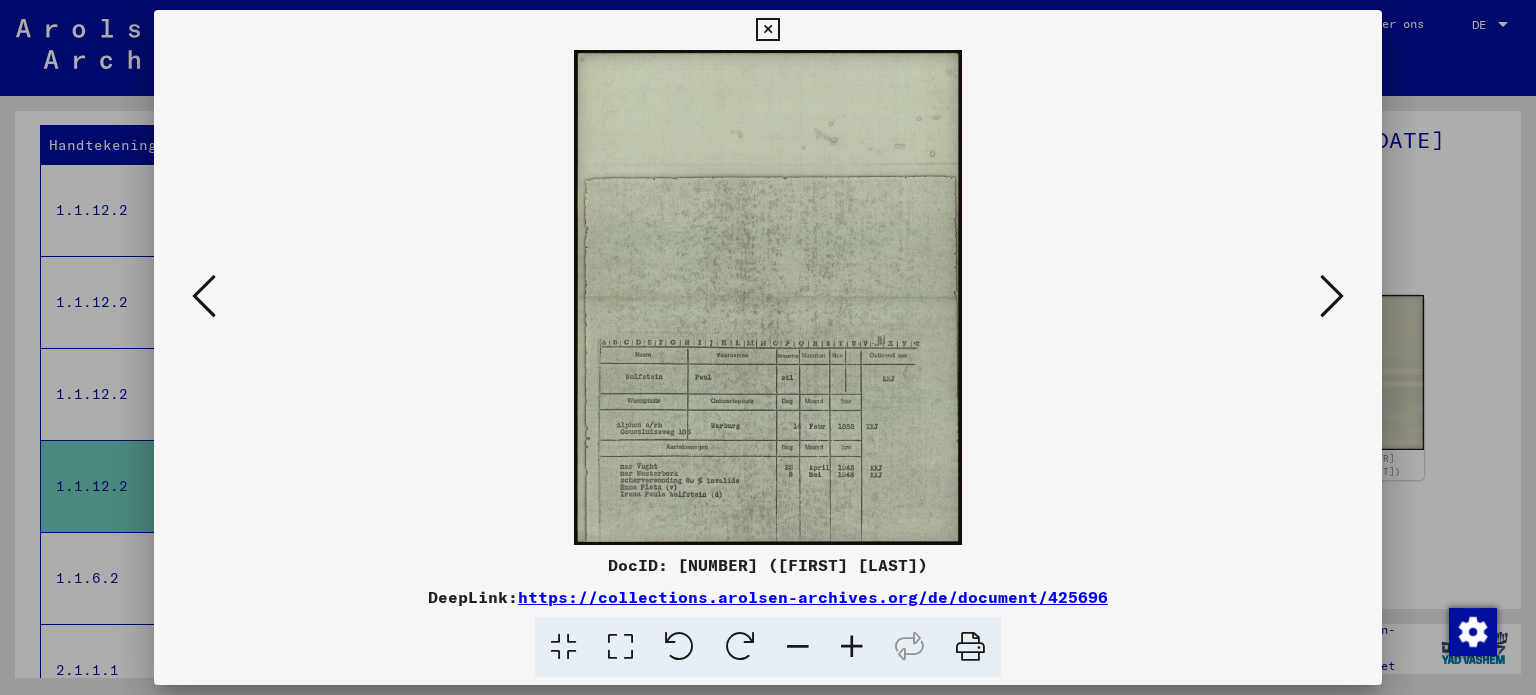 click at bounding box center (204, 296) 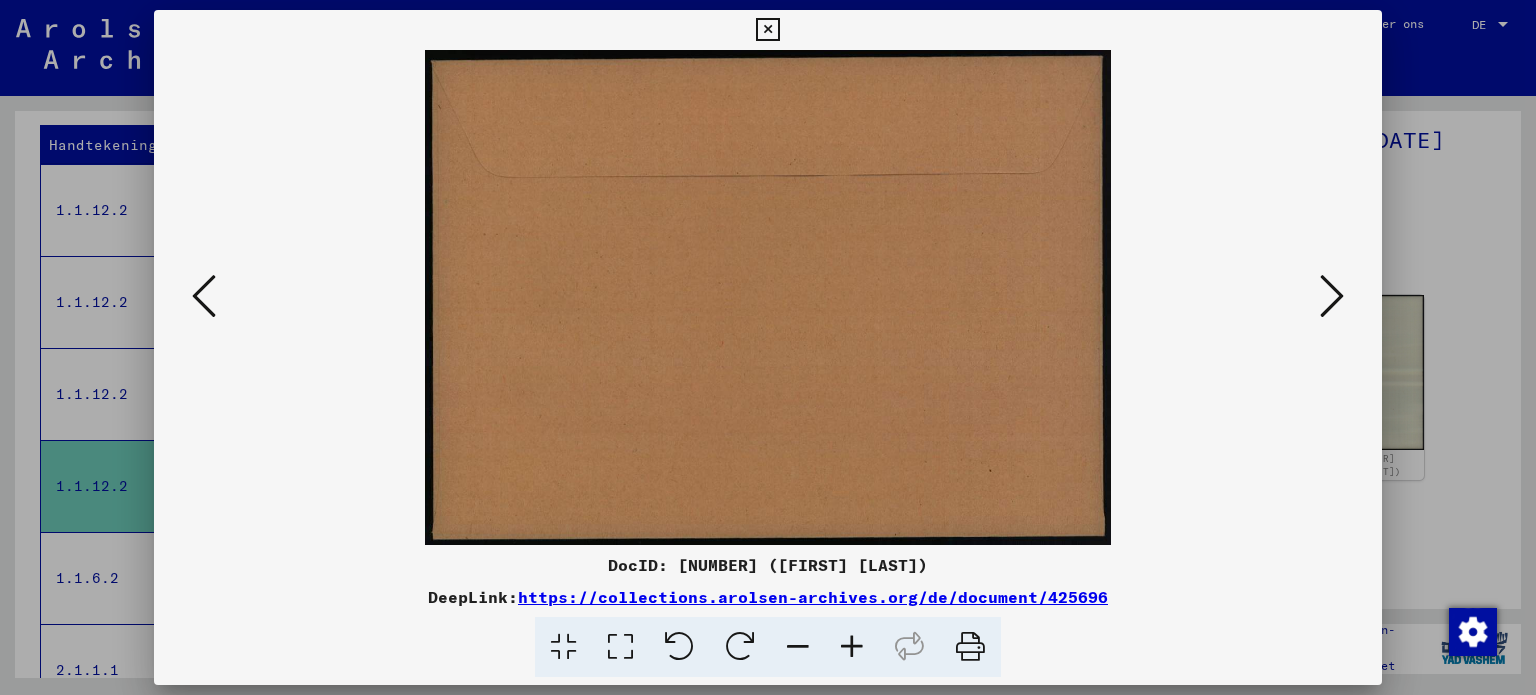 click at bounding box center [768, 297] 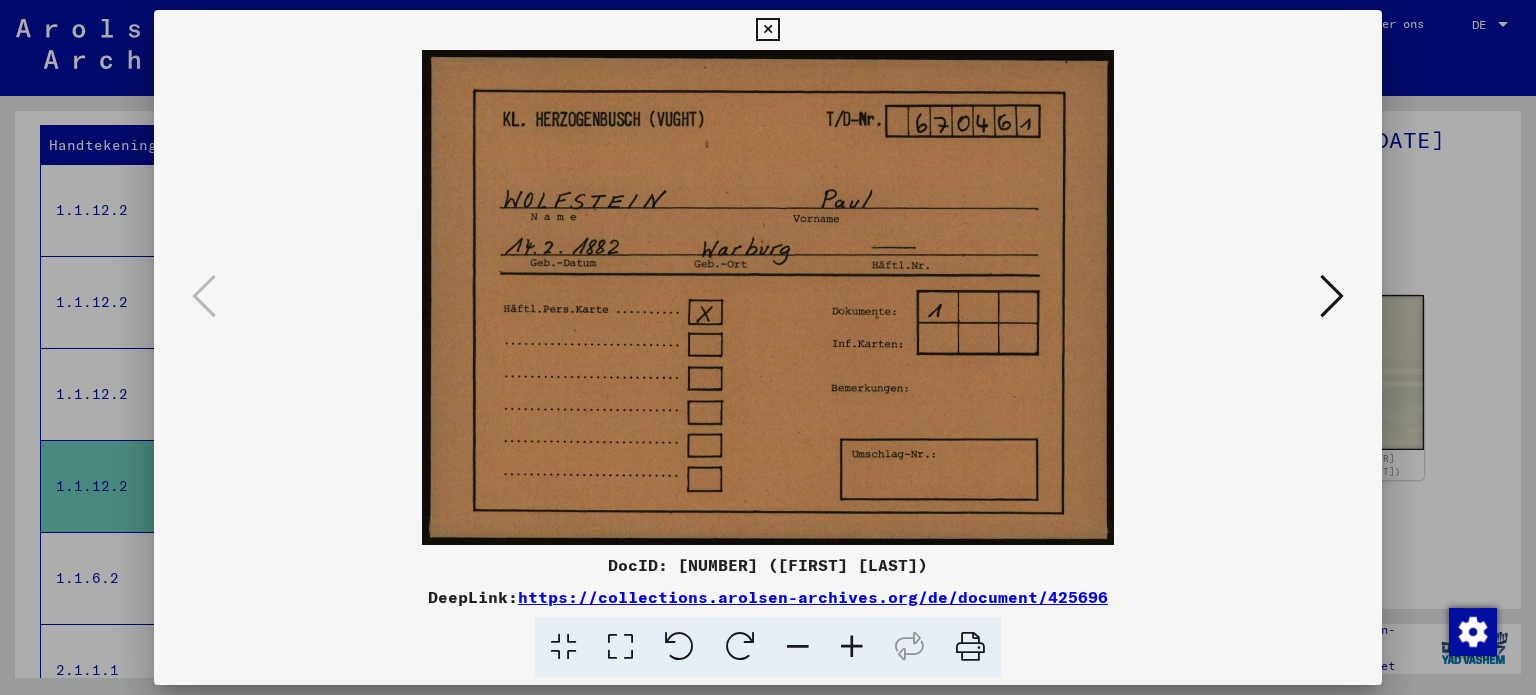 click at bounding box center (768, 297) 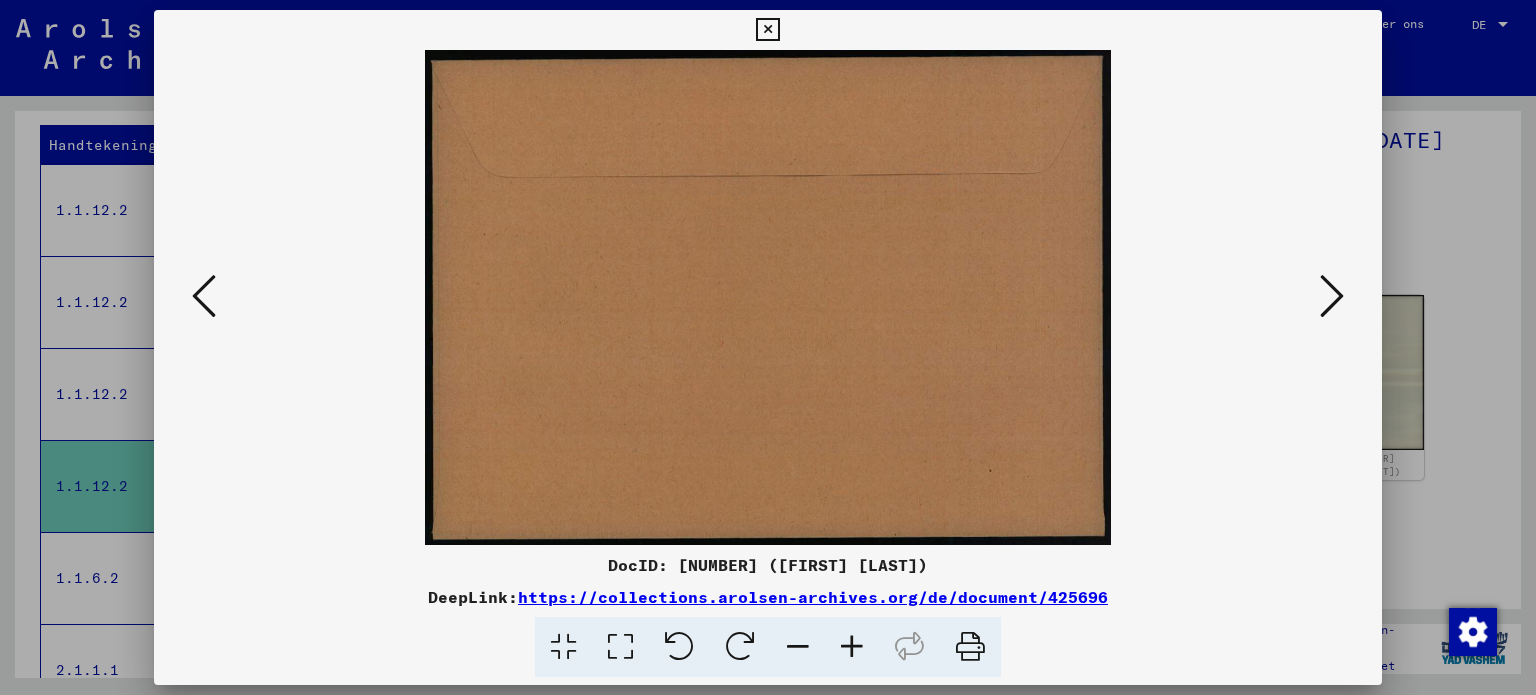 click at bounding box center (767, 30) 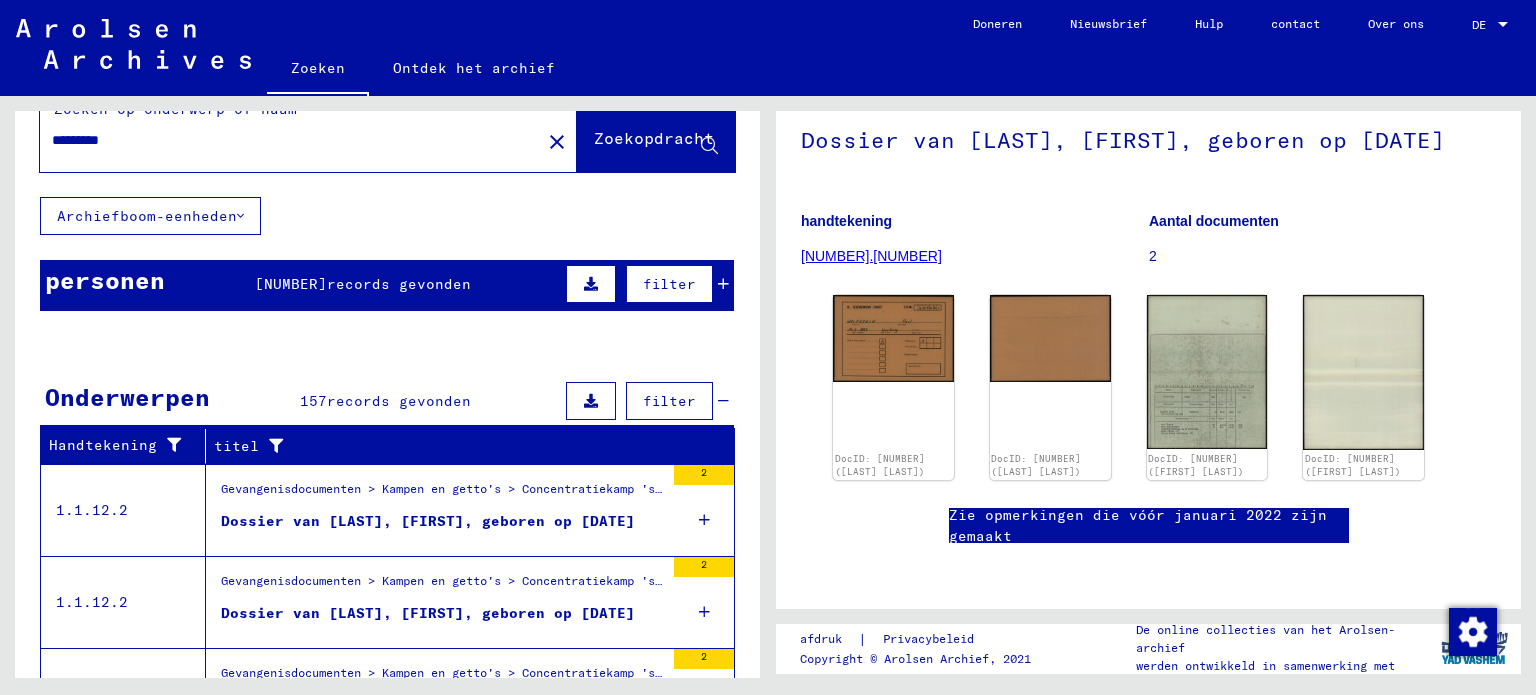 scroll, scrollTop: 0, scrollLeft: 0, axis: both 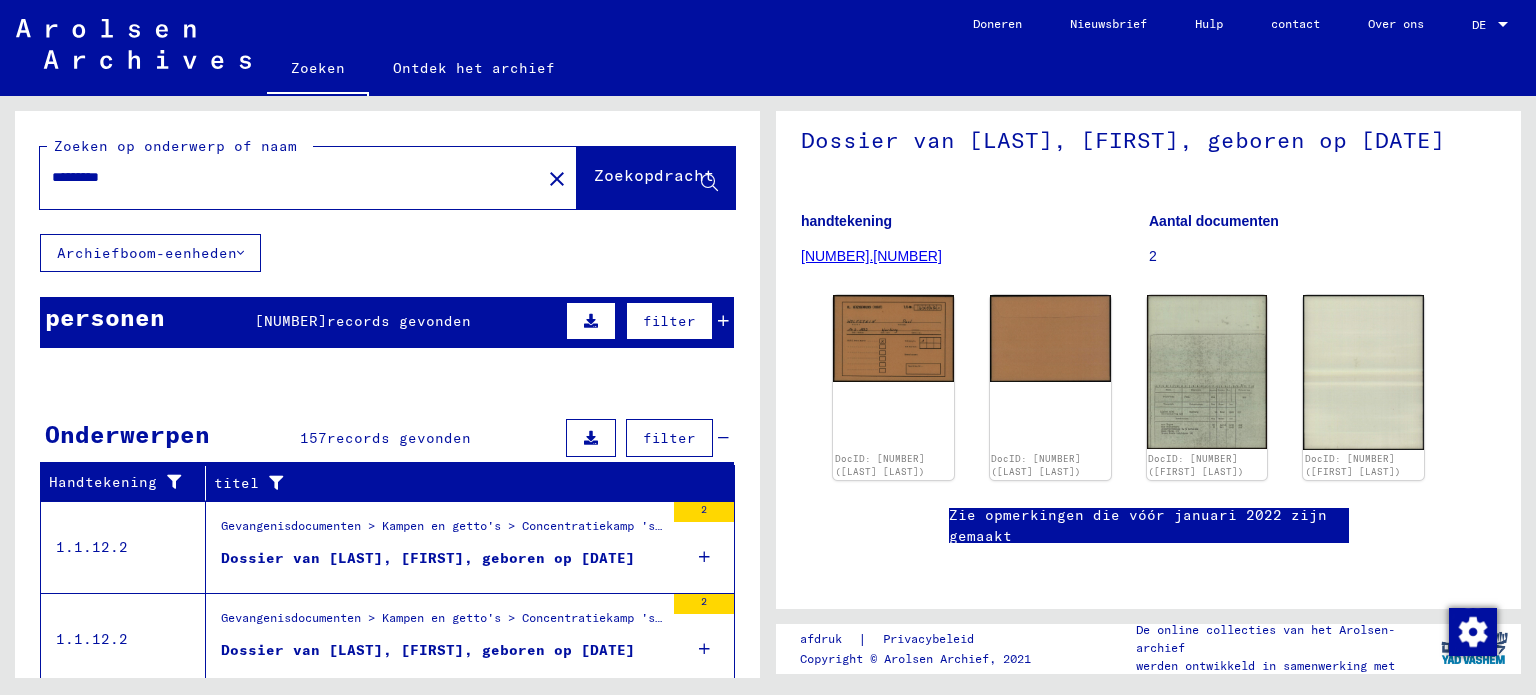 click on "*********" at bounding box center (290, 177) 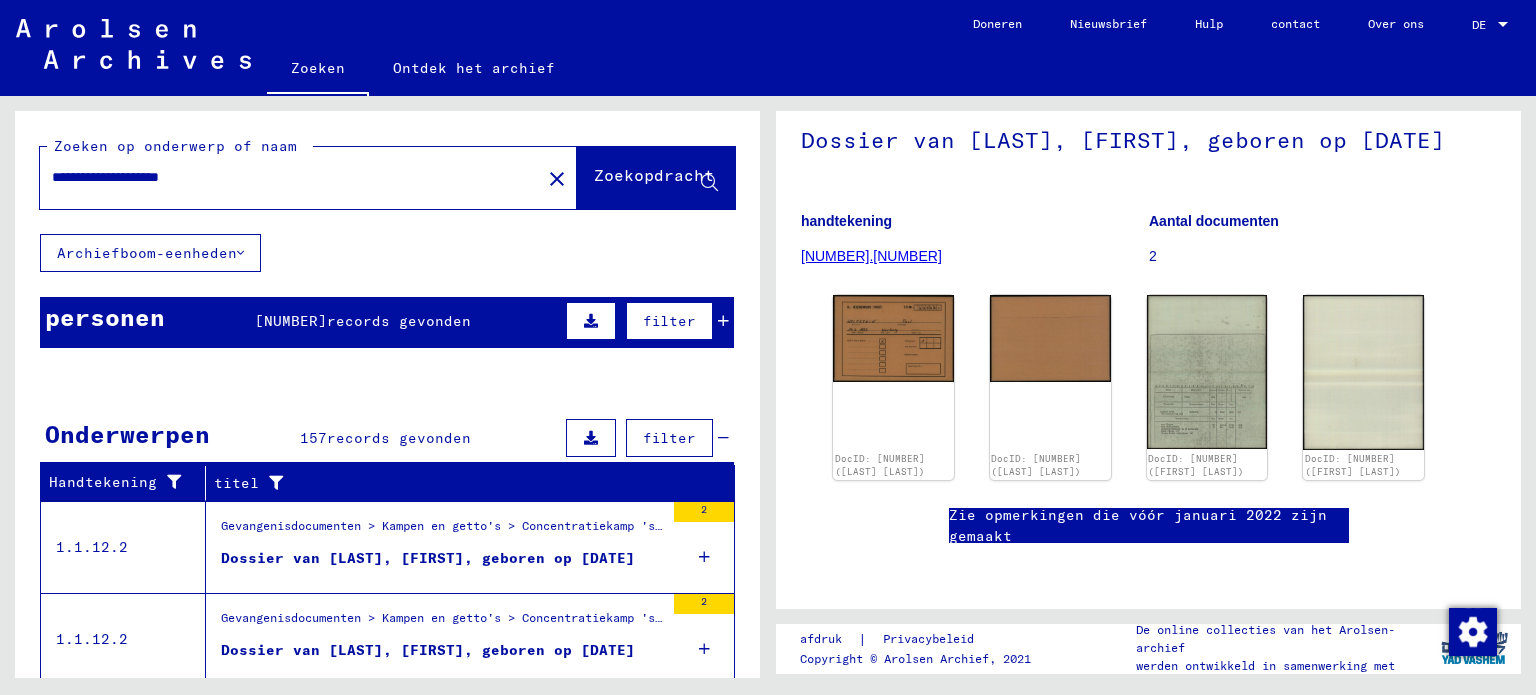 type on "**********" 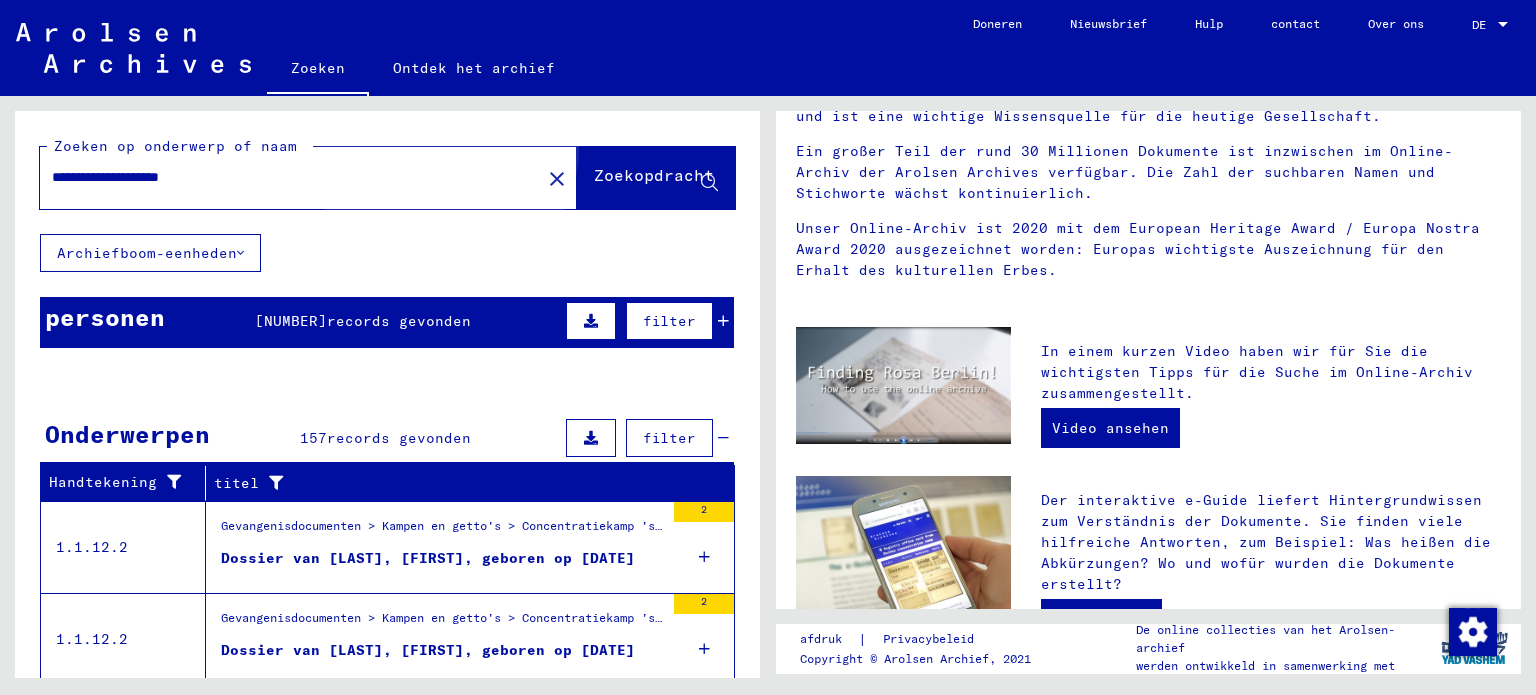scroll, scrollTop: 0, scrollLeft: 0, axis: both 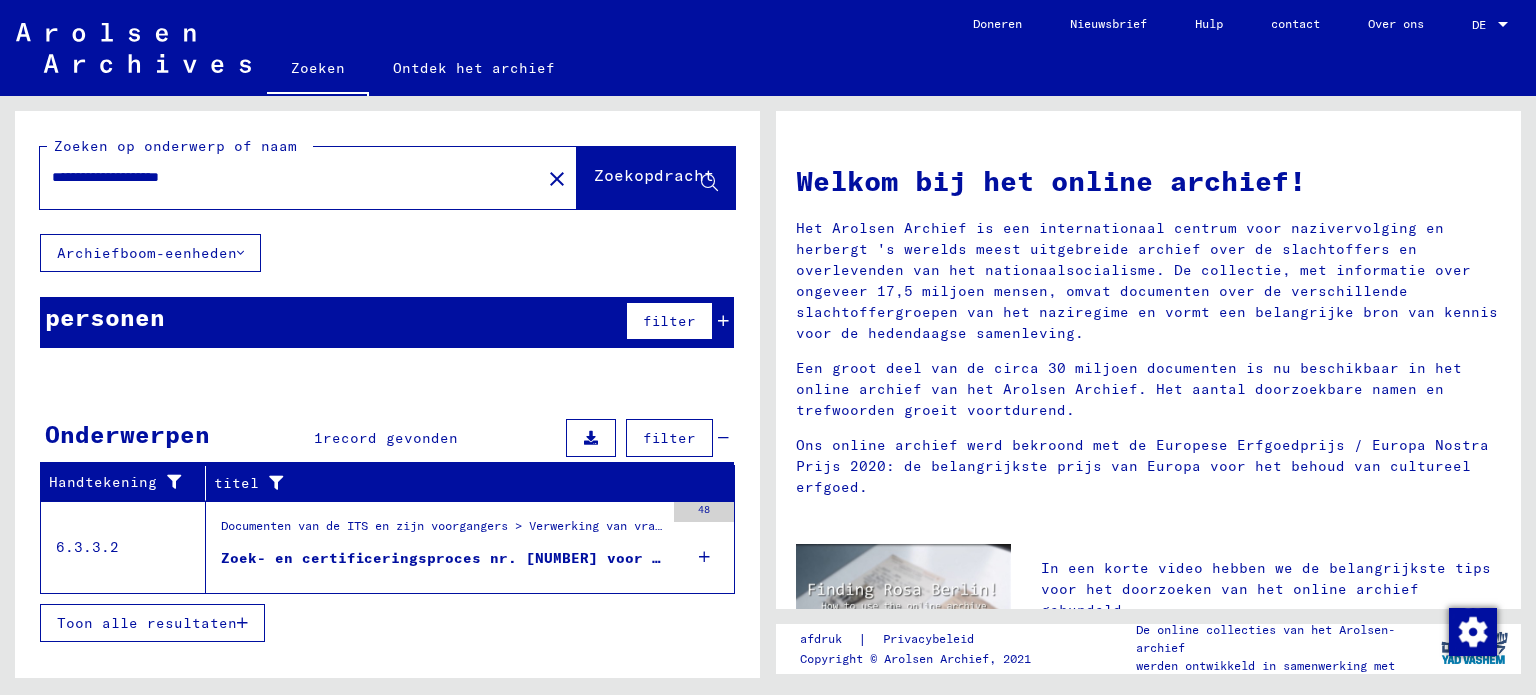 click on "Toon alle resultaten" at bounding box center [147, 623] 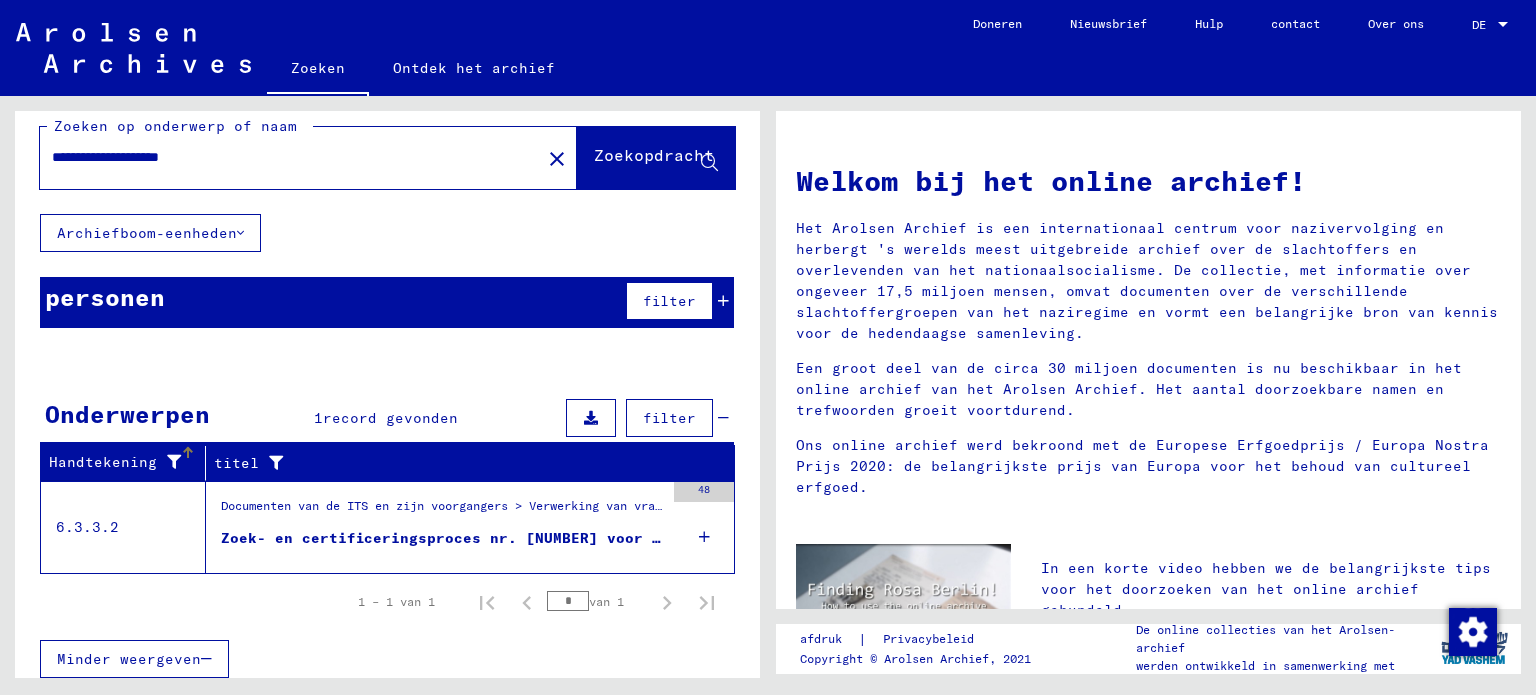 scroll, scrollTop: 26, scrollLeft: 0, axis: vertical 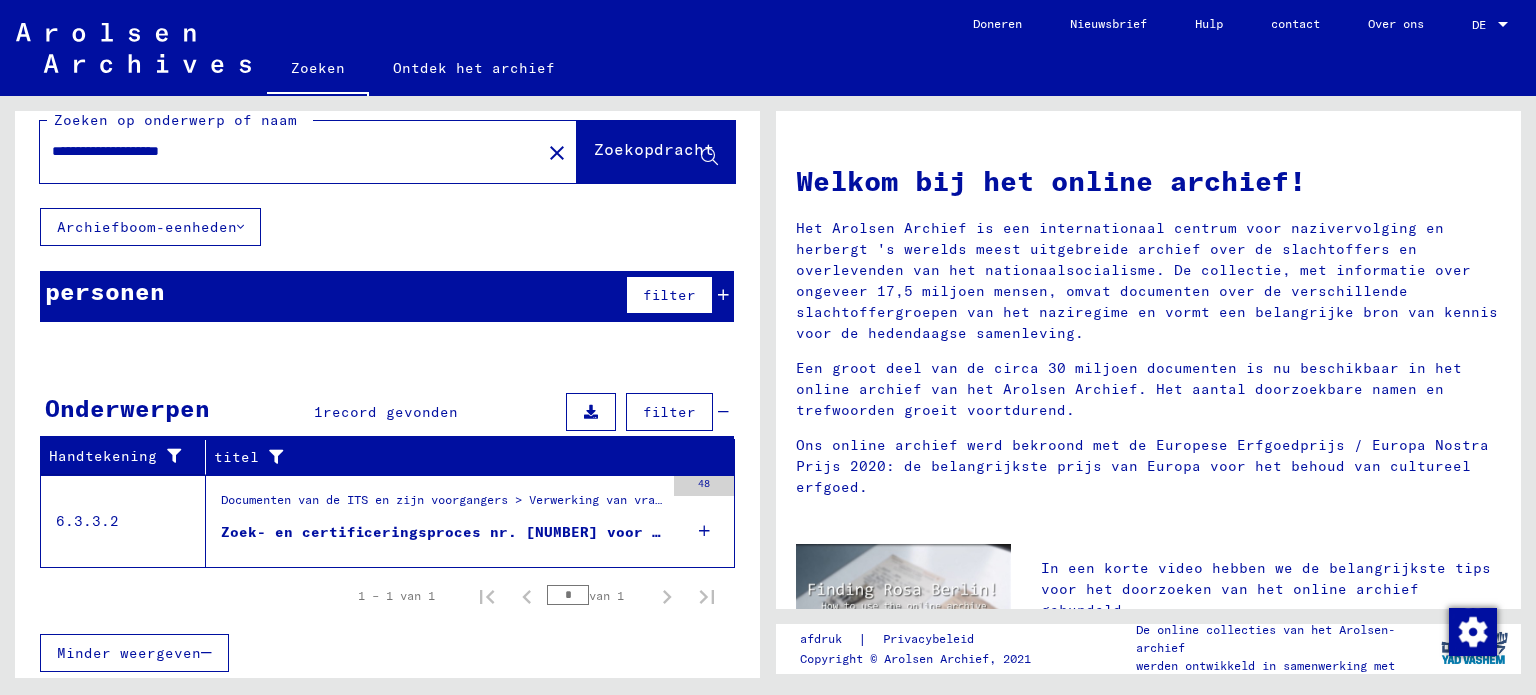 click on "Zoek- en certificeringsproces nr. [NUMBER] voor LEENAARTS, [LAST] geboren [DATE]" at bounding box center [580, 532] 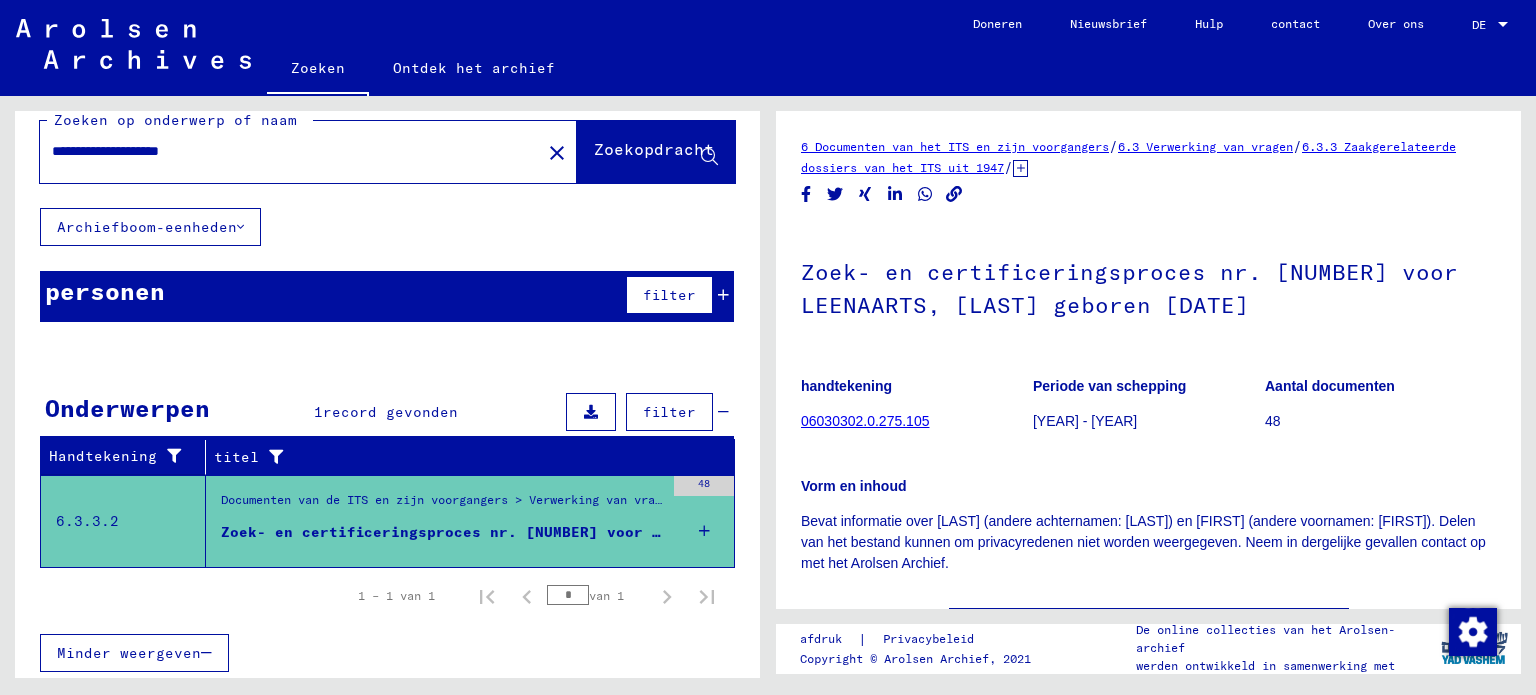 scroll, scrollTop: 0, scrollLeft: 0, axis: both 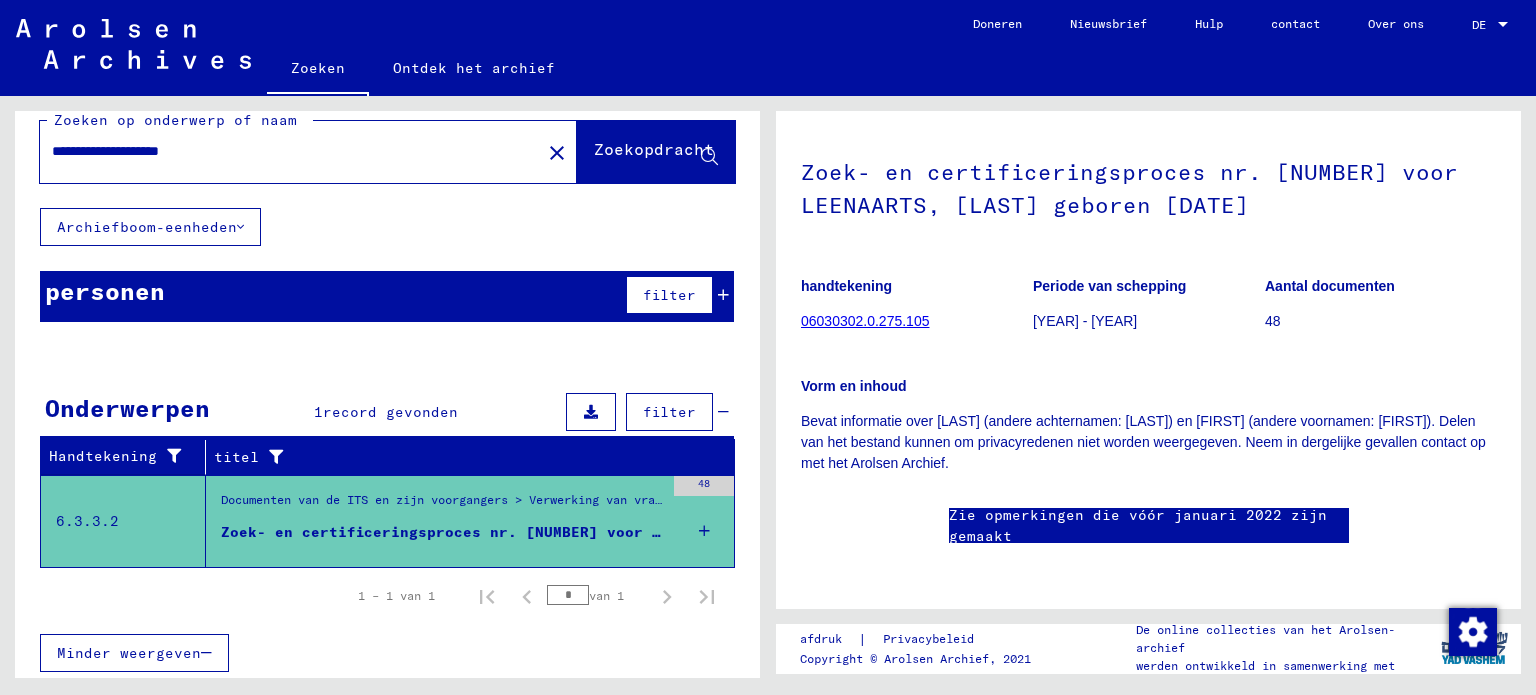 click on "06030302.0.275.105" at bounding box center (865, 321) 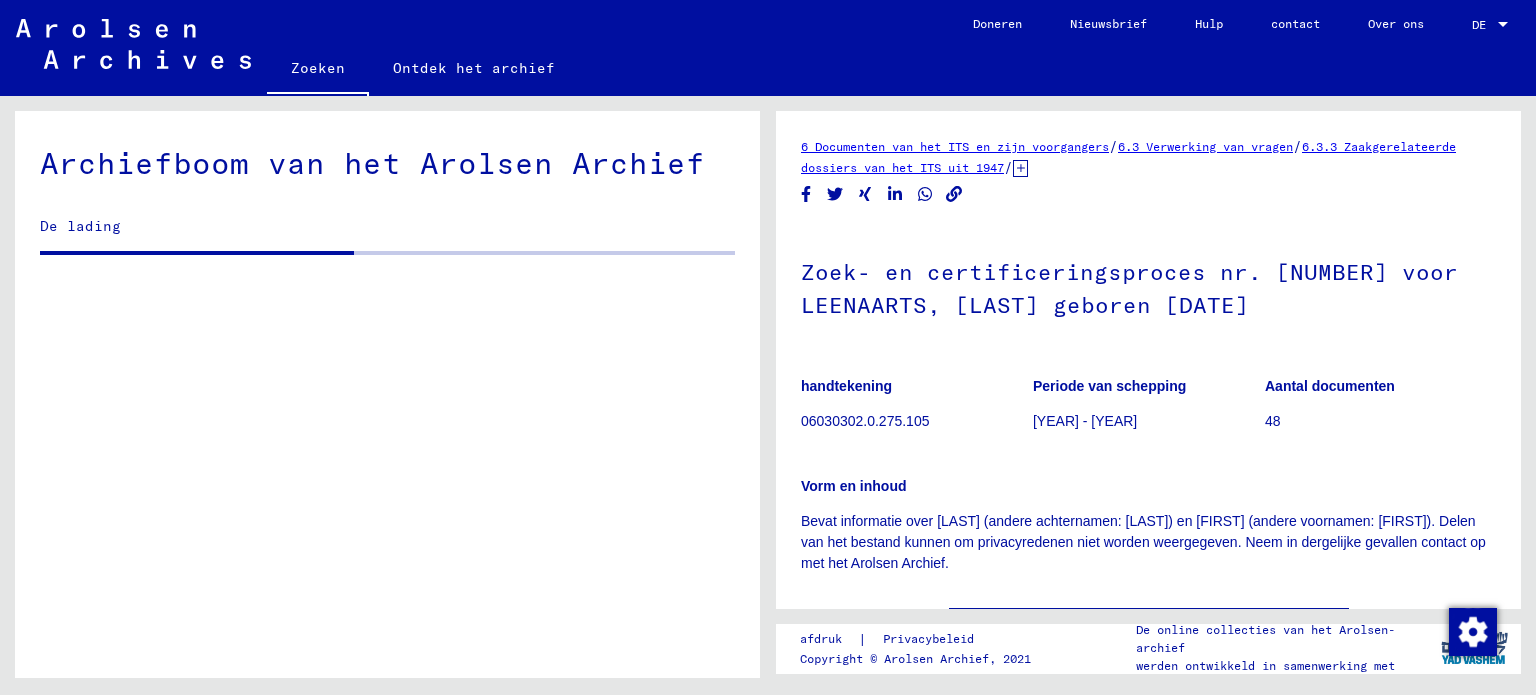 scroll, scrollTop: 0, scrollLeft: 0, axis: both 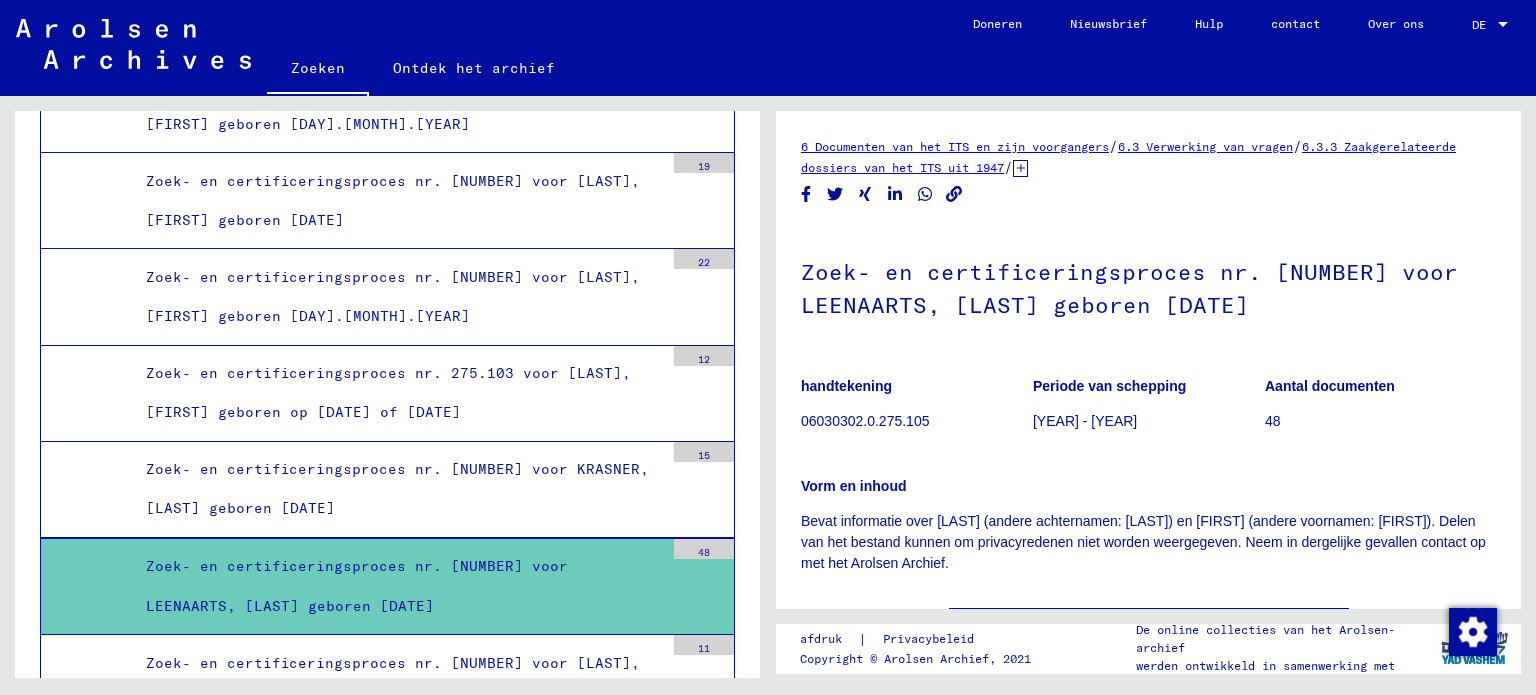 click at bounding box center [1020, 168] 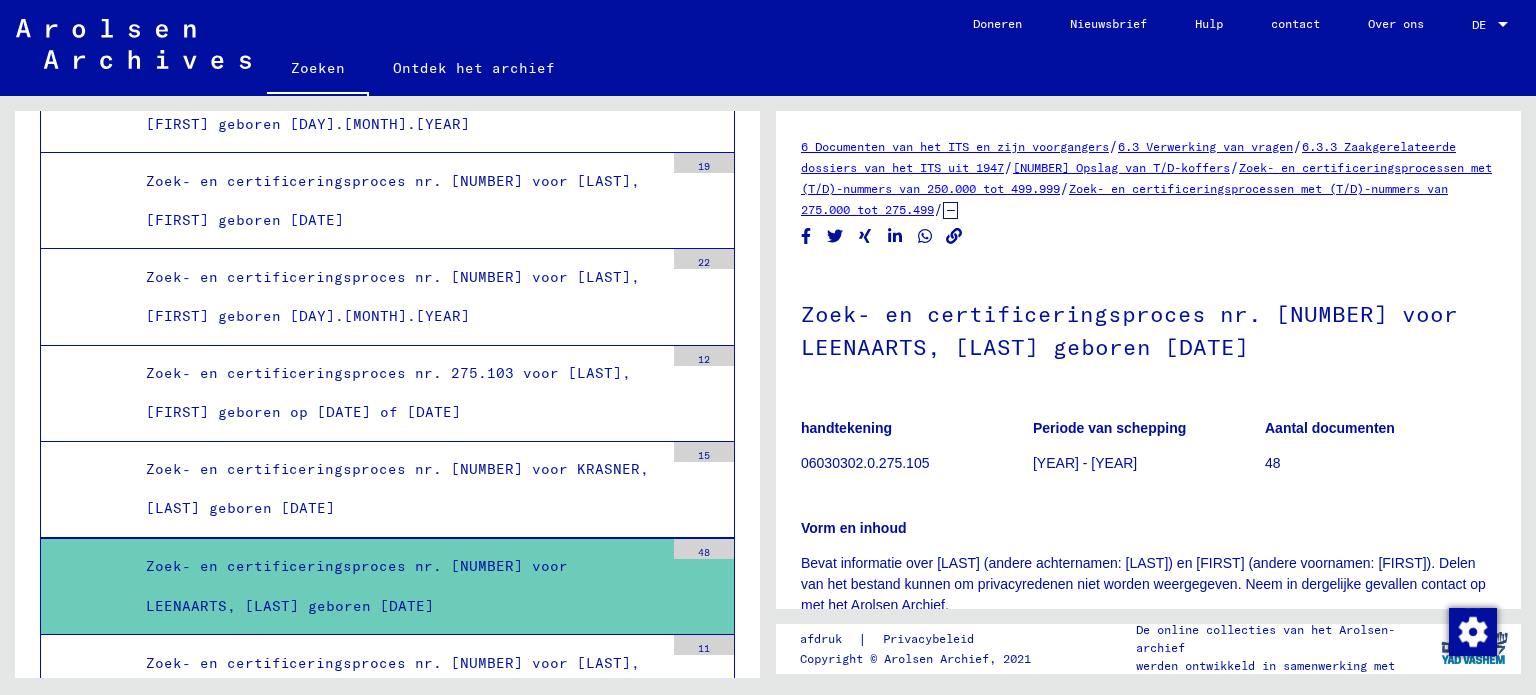 click on "6.3 Verwerking van vragen" at bounding box center (1205, 146) 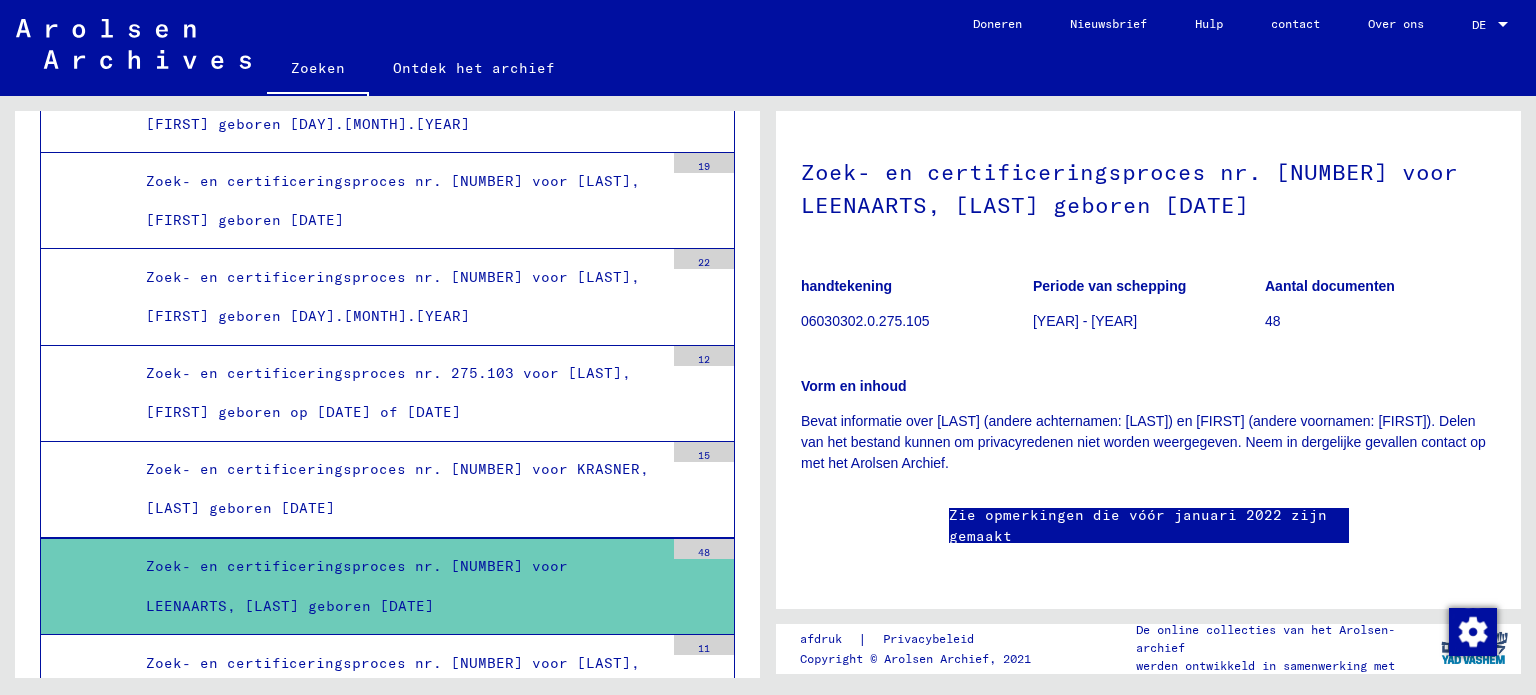 scroll, scrollTop: 200, scrollLeft: 0, axis: vertical 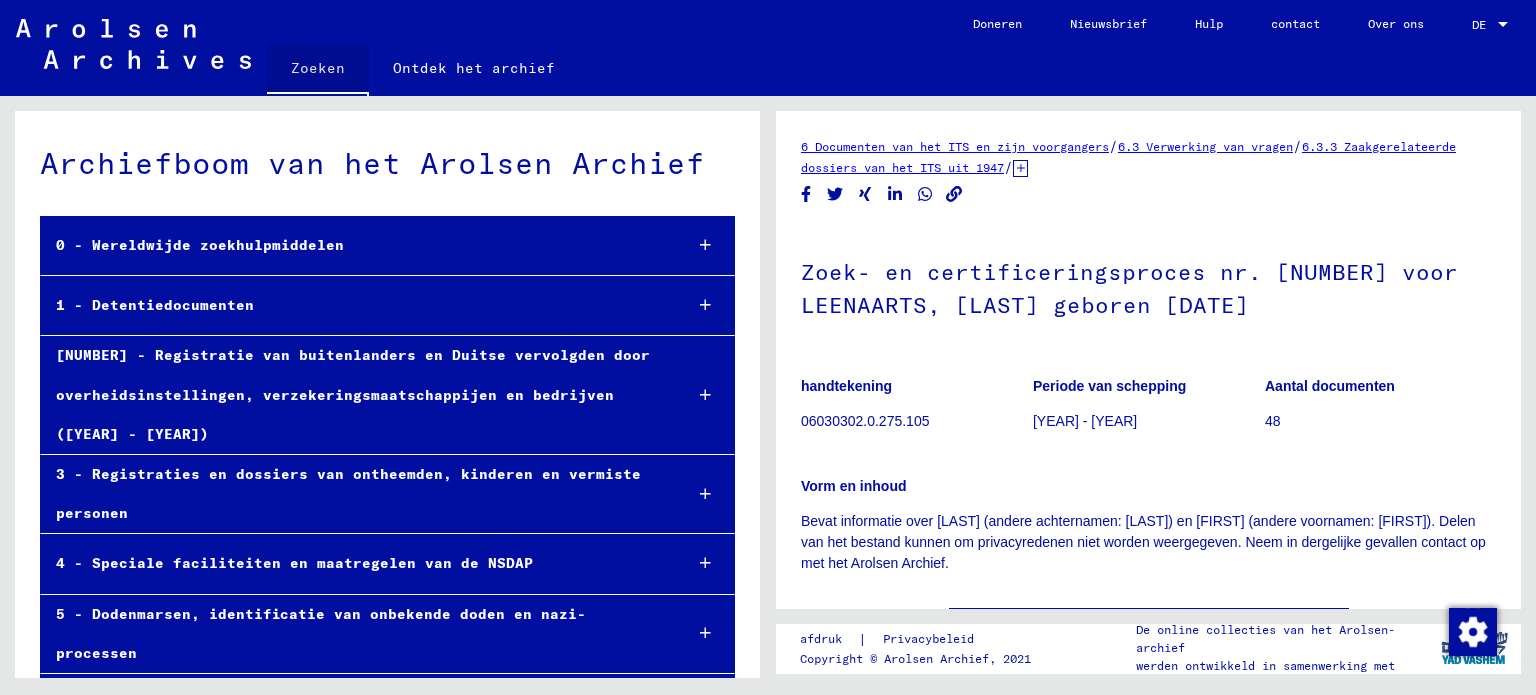 click on "Zoeken" at bounding box center [318, 68] 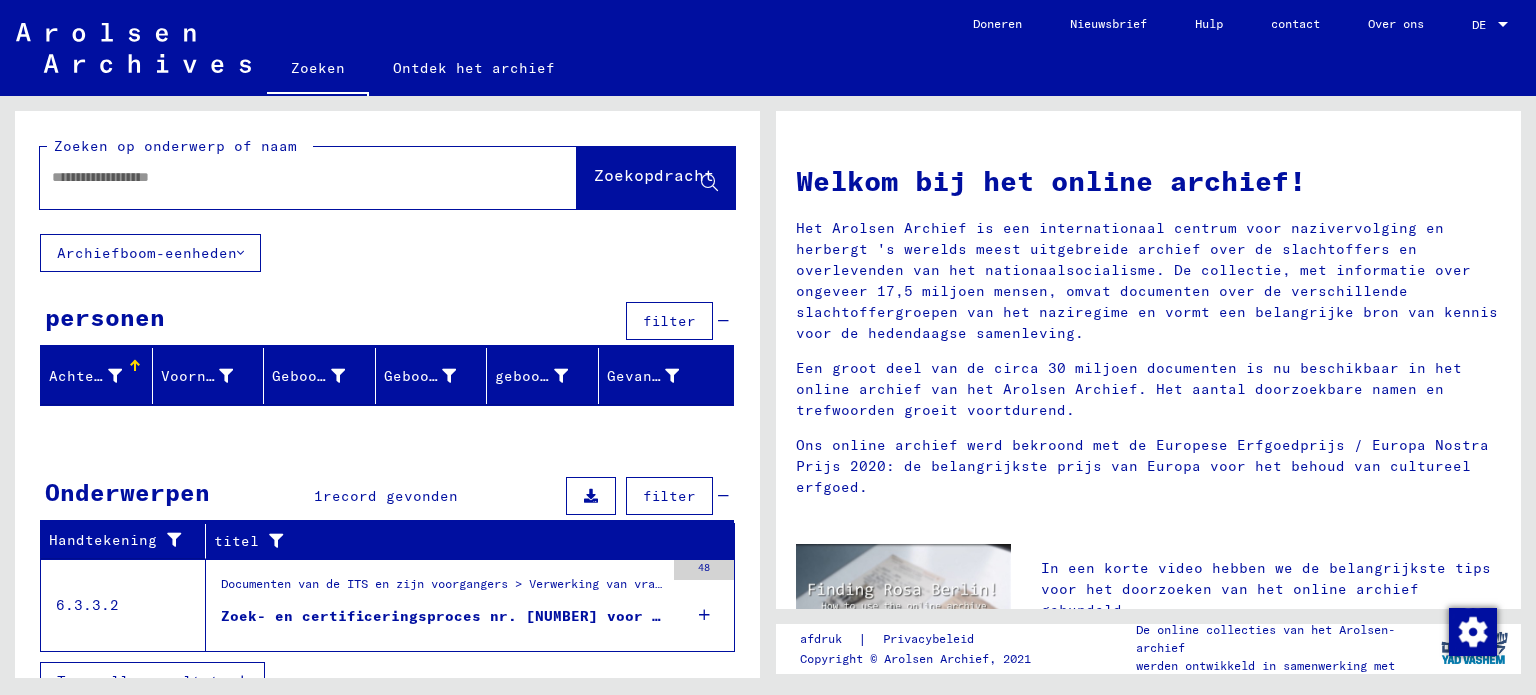 click at bounding box center (284, 177) 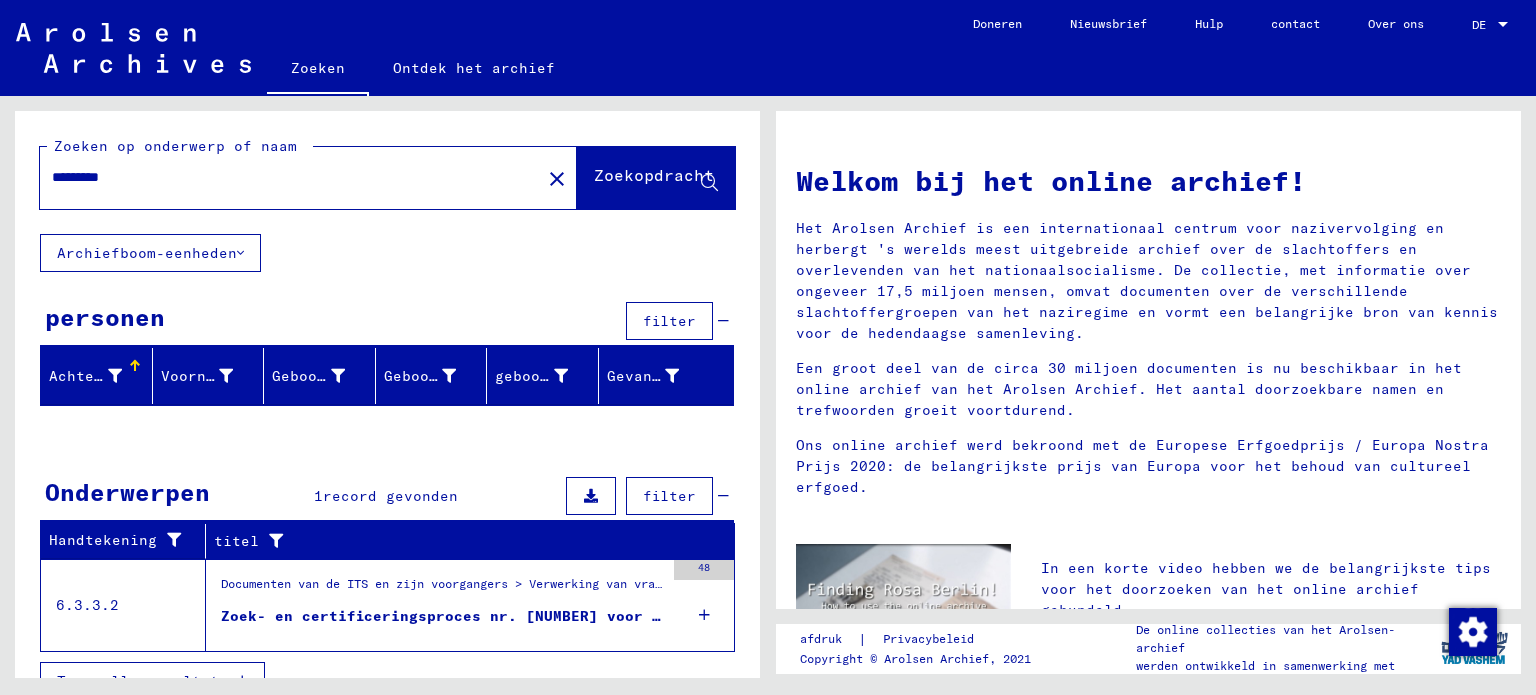 type on "*********" 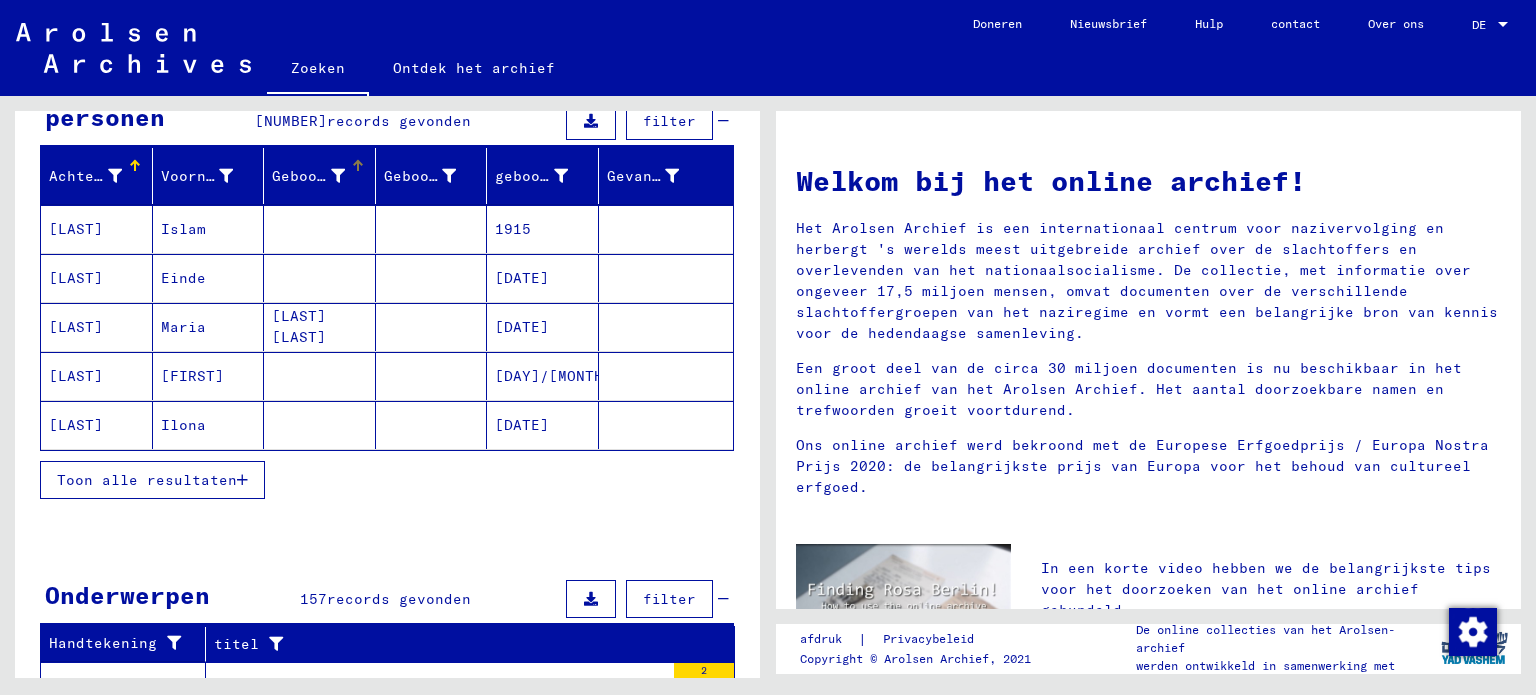 scroll, scrollTop: 600, scrollLeft: 0, axis: vertical 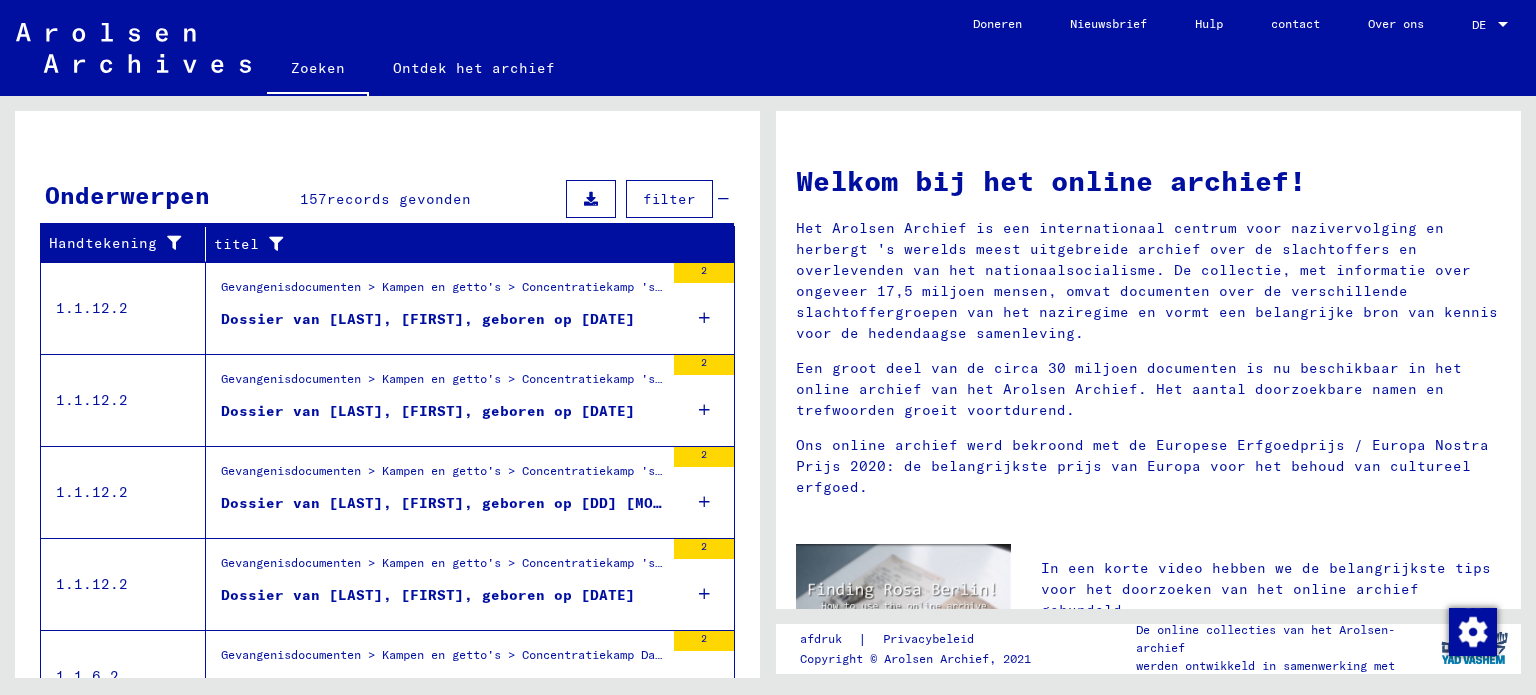 click on "Gevangenisdocumenten > Kampen en getto's > Concentratiekamp 's-Hertogenbosch-Vught > Individuele documenten 's-Hertogenbosch > Documenten van individuele gevangenen > Bestanden met namen van WITSENHUYZEN" at bounding box center (931, 286) 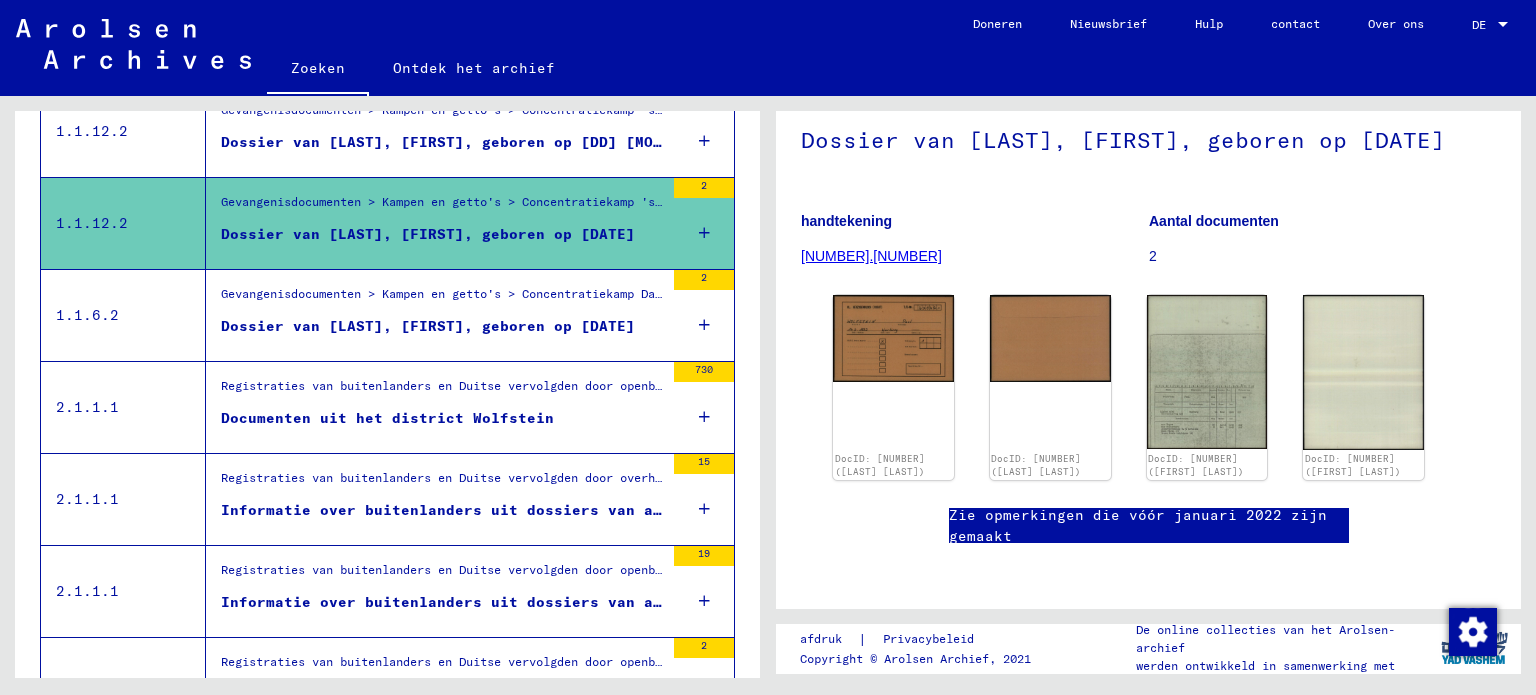 scroll, scrollTop: 400, scrollLeft: 0, axis: vertical 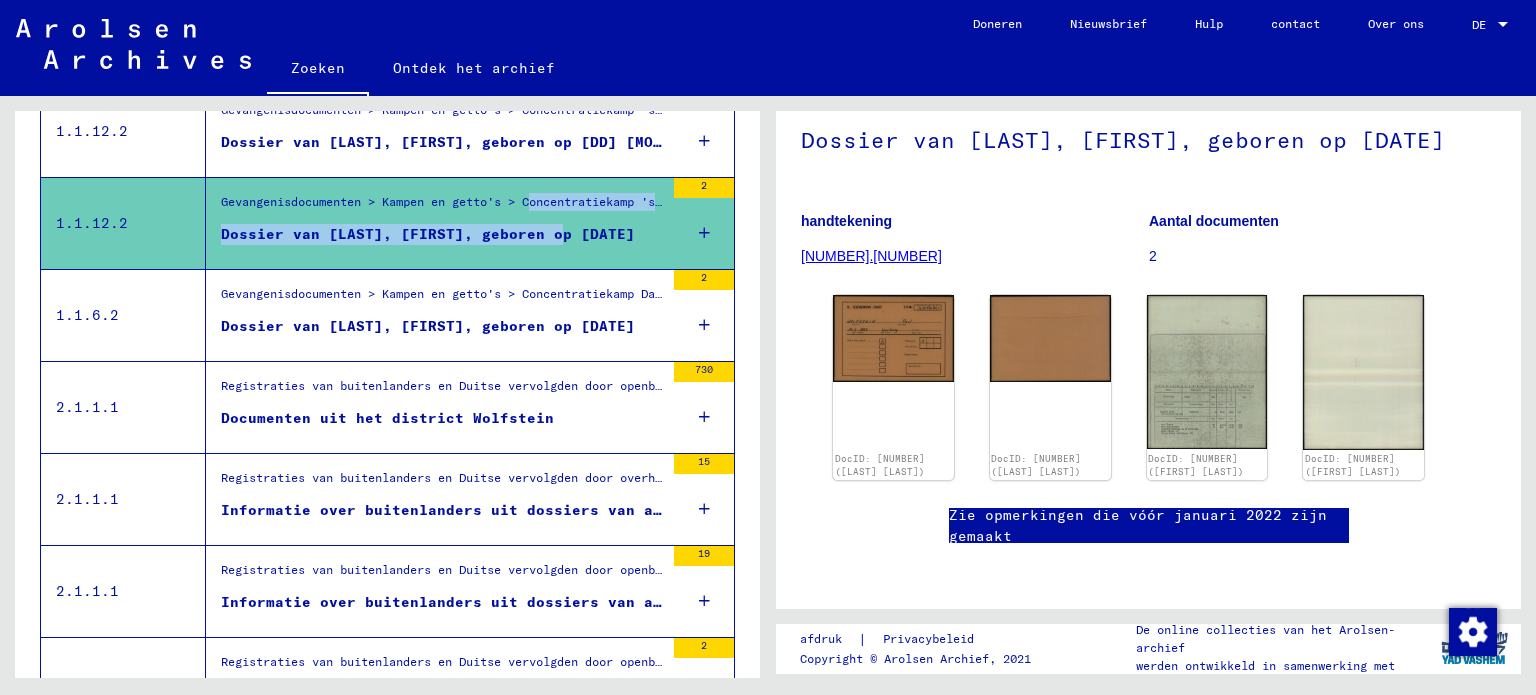 click on "Gevangenisdocumenten > Kampen en getto's > Concentratiekamp 's-Hertogenbosch-Vught > Individuele documenten 's-Hertogenbosch > Documenten van individuele gevangenen > Bestanden met namen van WITSENHUYZEN" at bounding box center (931, 201) 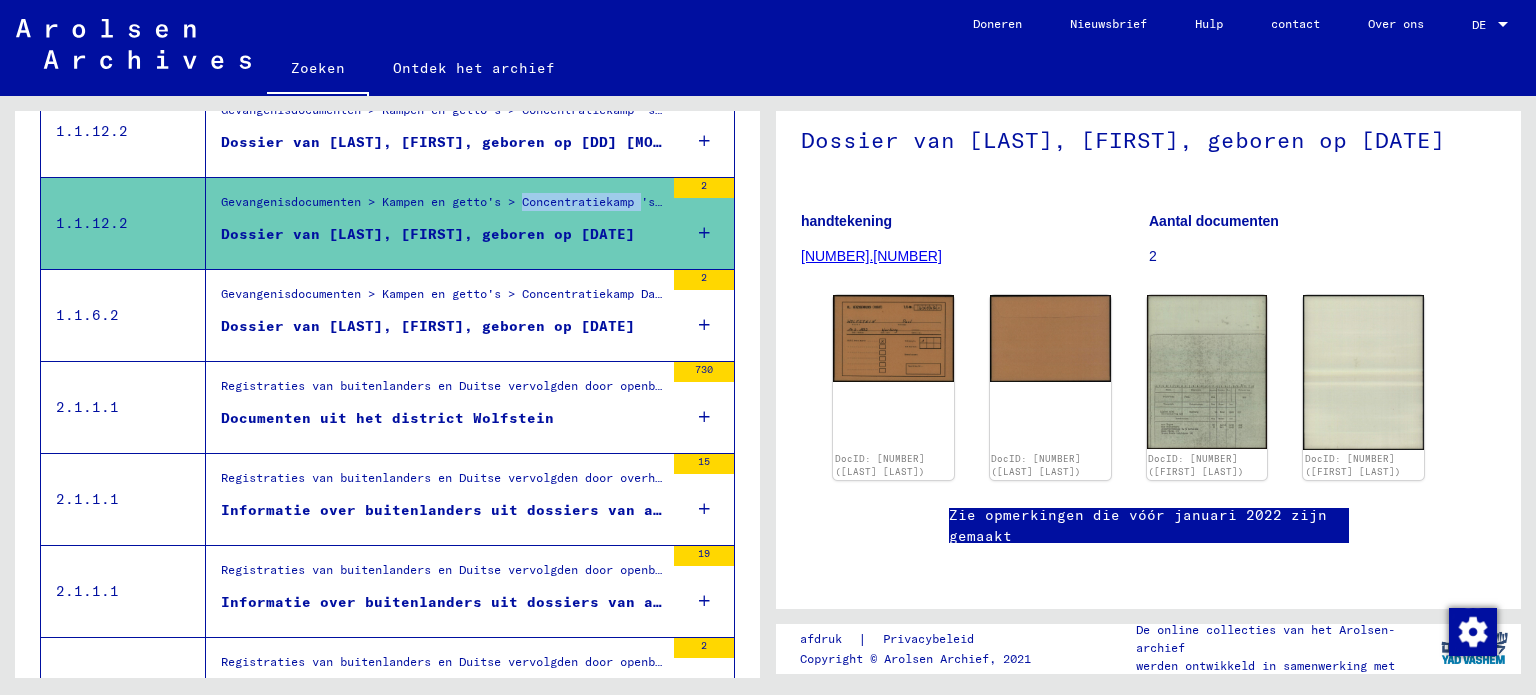 click on "Gevangenisdocumenten > Kampen en getto's > Concentratiekamp 's-Hertogenbosch-Vught > Individuele documenten 's-Hertogenbosch > Documenten van individuele gevangenen > Bestanden met namen van WITSENHUYZEN" at bounding box center (931, 201) 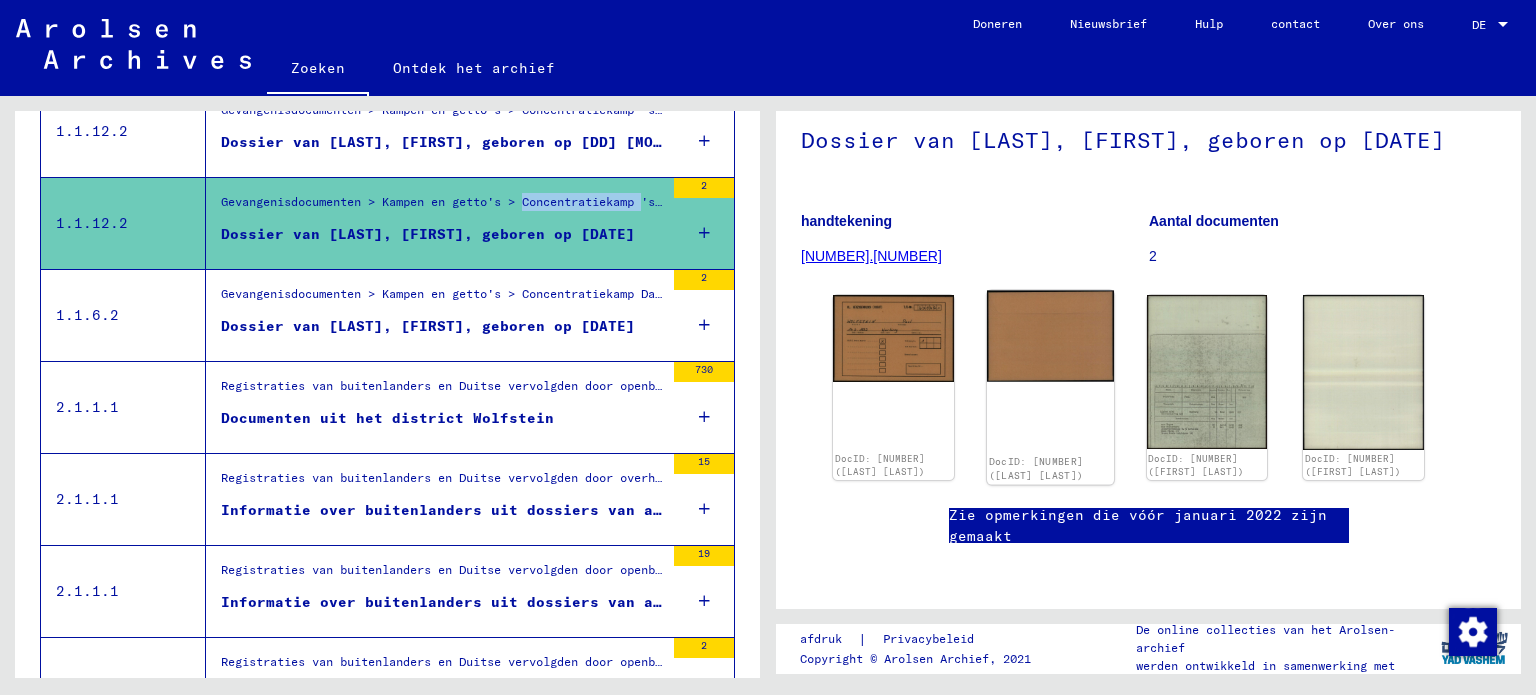 scroll, scrollTop: 300, scrollLeft: 0, axis: vertical 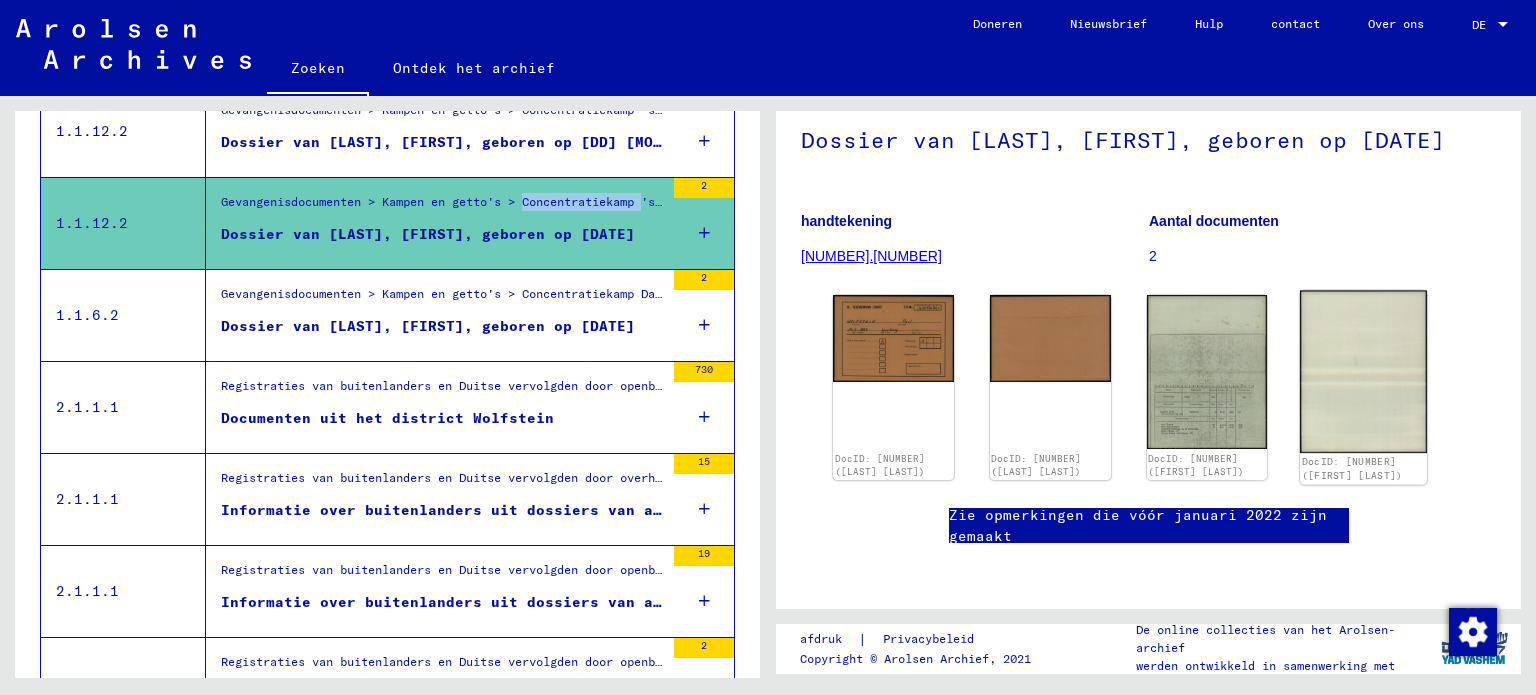 click at bounding box center (893, 338) 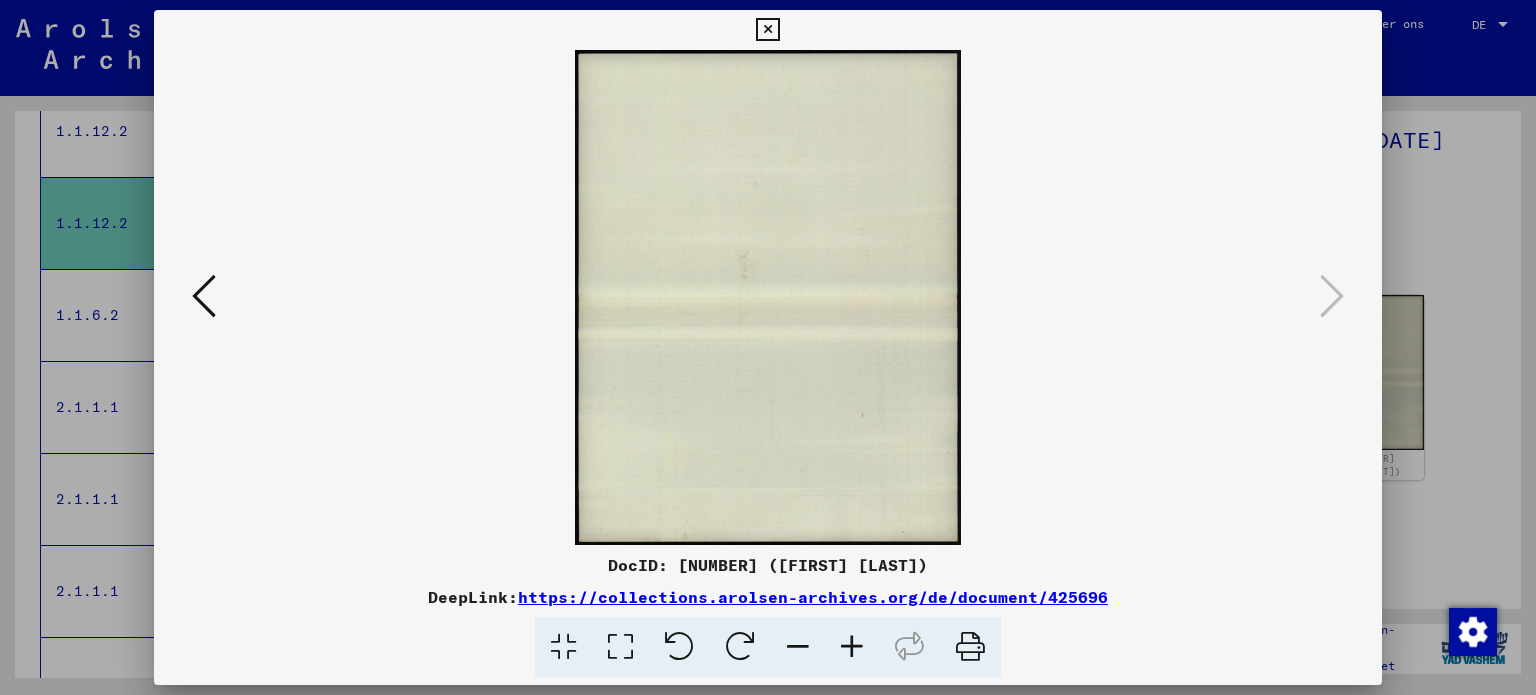 click at bounding box center [204, 296] 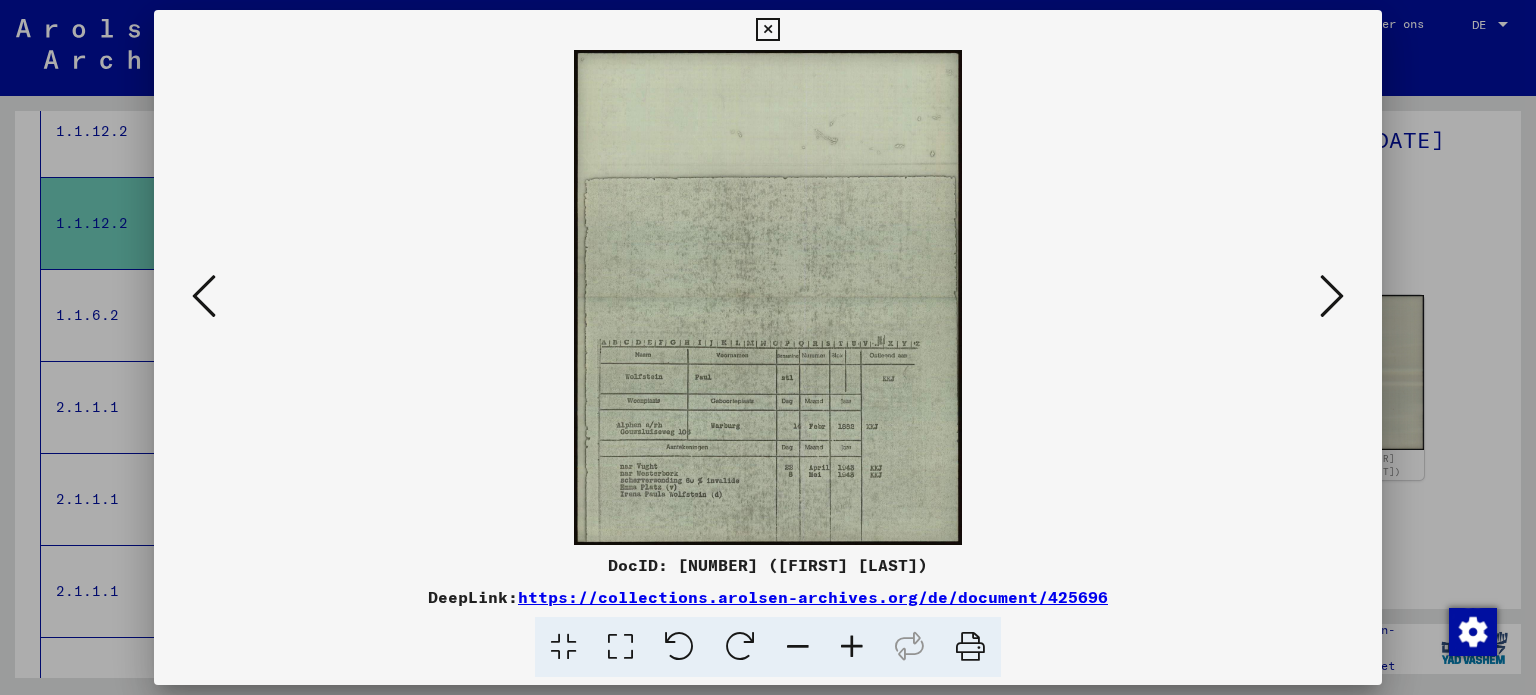 click on "https://collections.arolsen-archives.org/de/document/425696" at bounding box center (813, 597) 